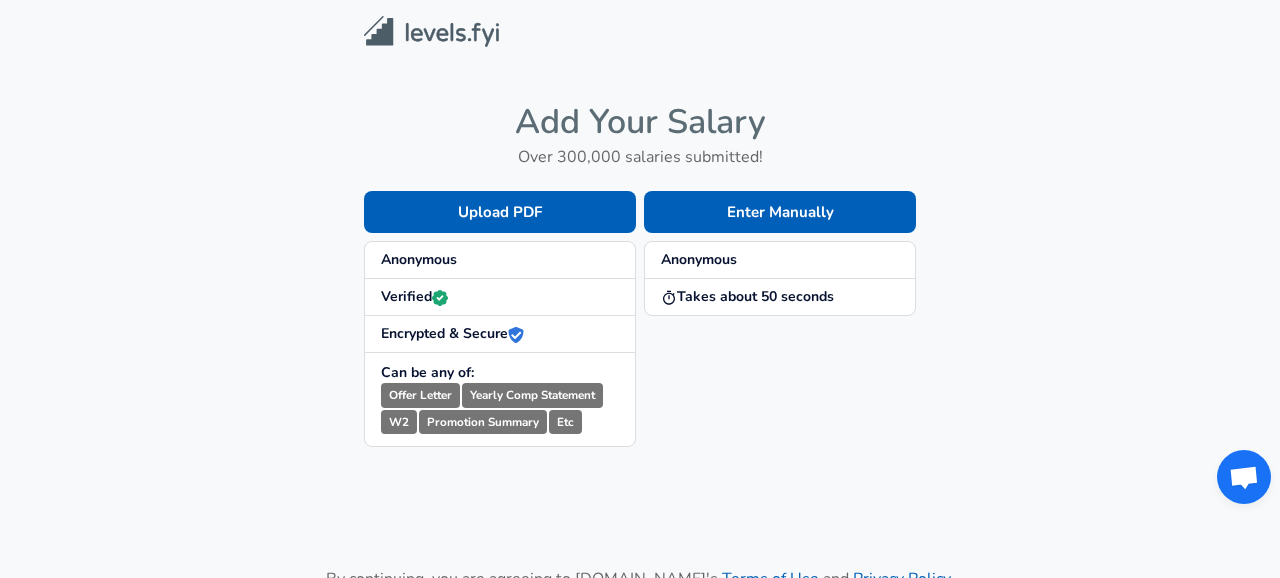 scroll, scrollTop: 0, scrollLeft: 0, axis: both 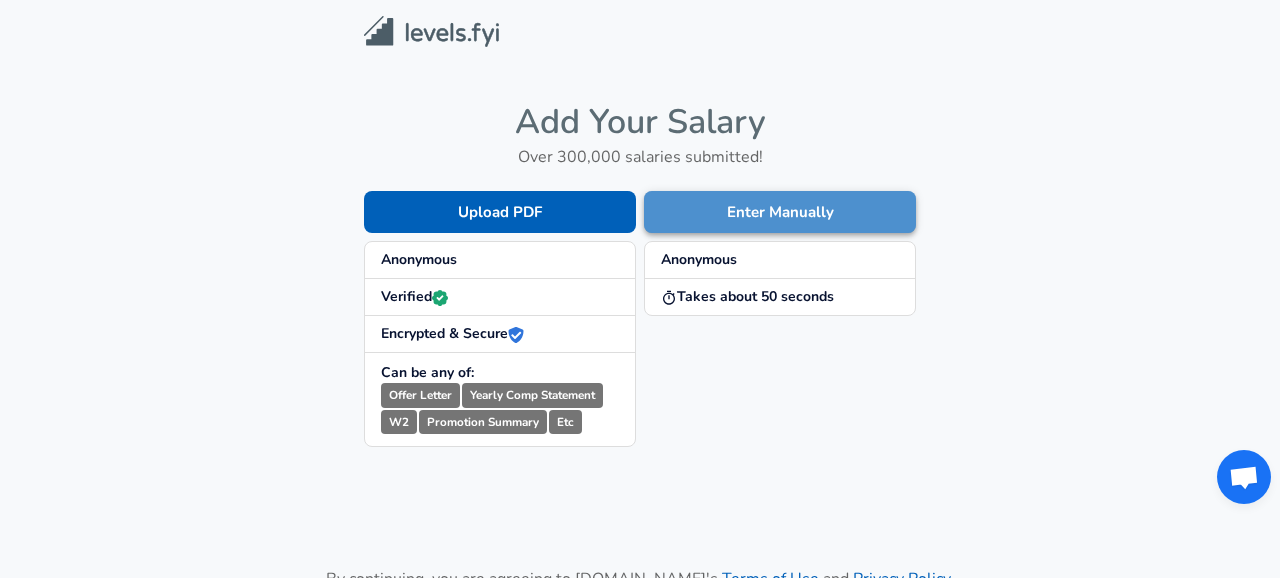 click on "Enter Manually" at bounding box center (780, 212) 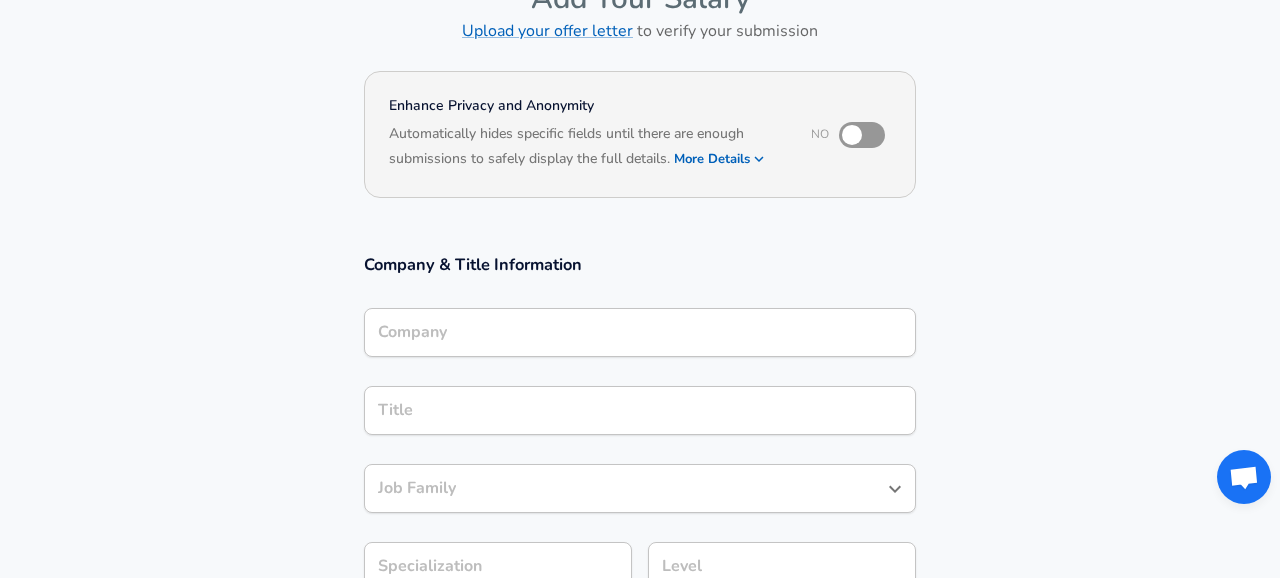 scroll, scrollTop: 146, scrollLeft: 0, axis: vertical 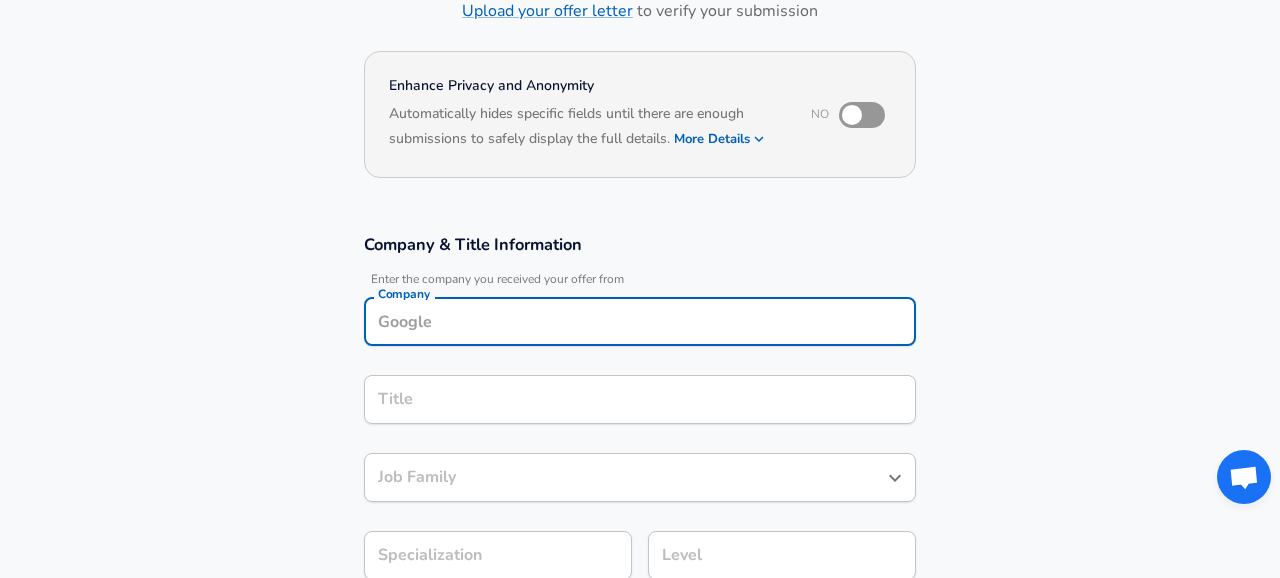 click on "Company" at bounding box center (640, 321) 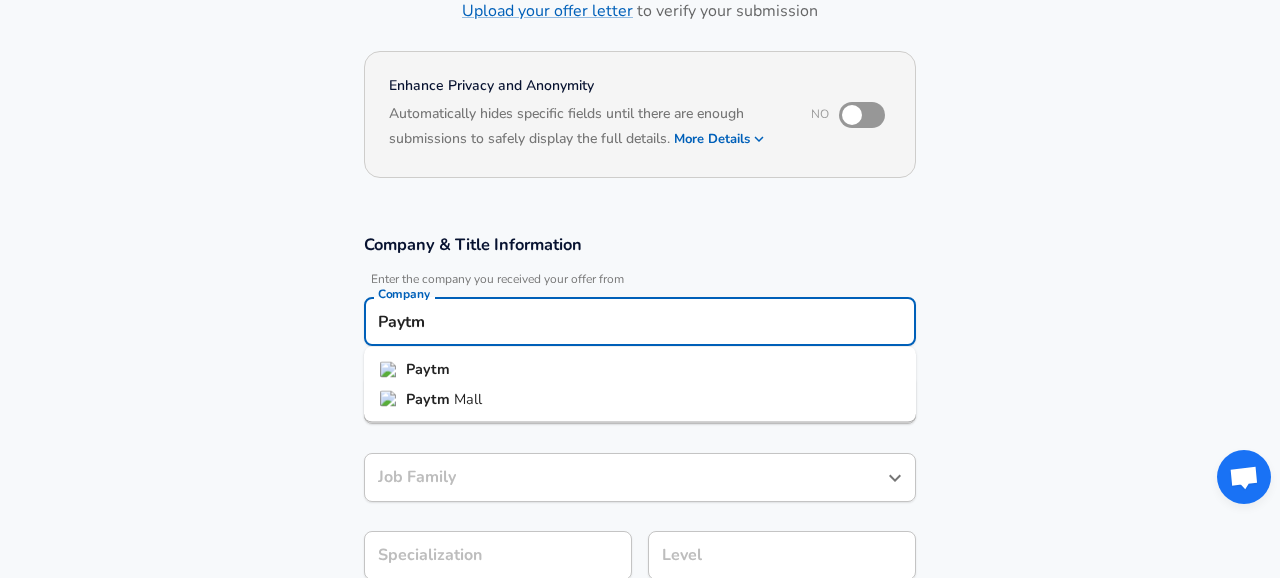 click on "Paytm" at bounding box center (640, 370) 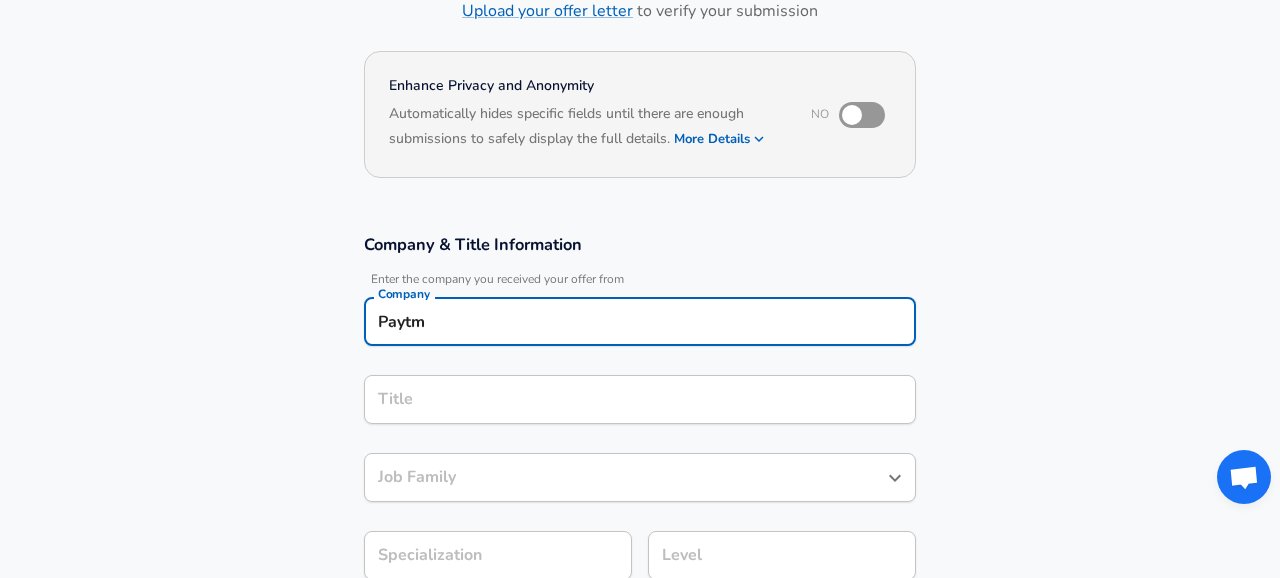 type on "Paytm" 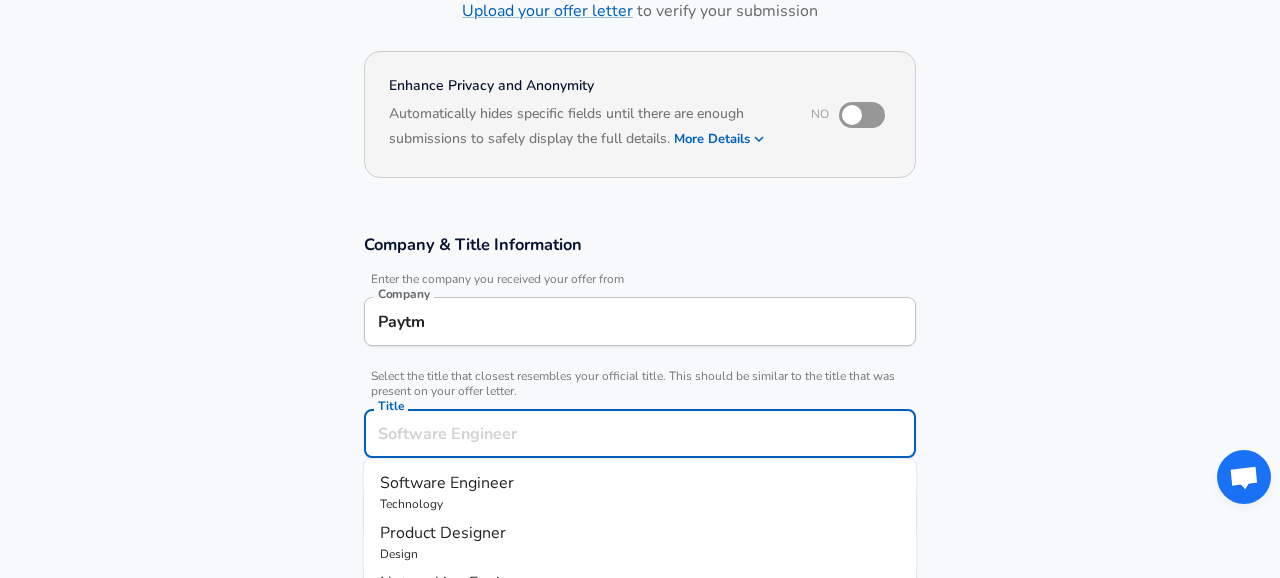 scroll, scrollTop: 186, scrollLeft: 0, axis: vertical 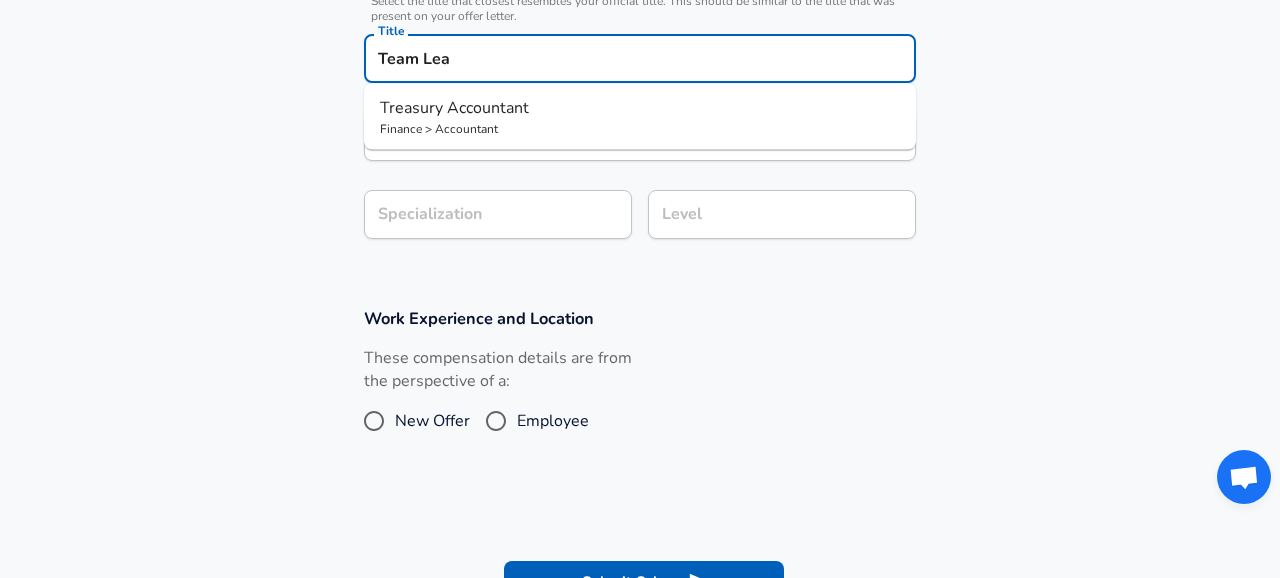 type on "Team Lead" 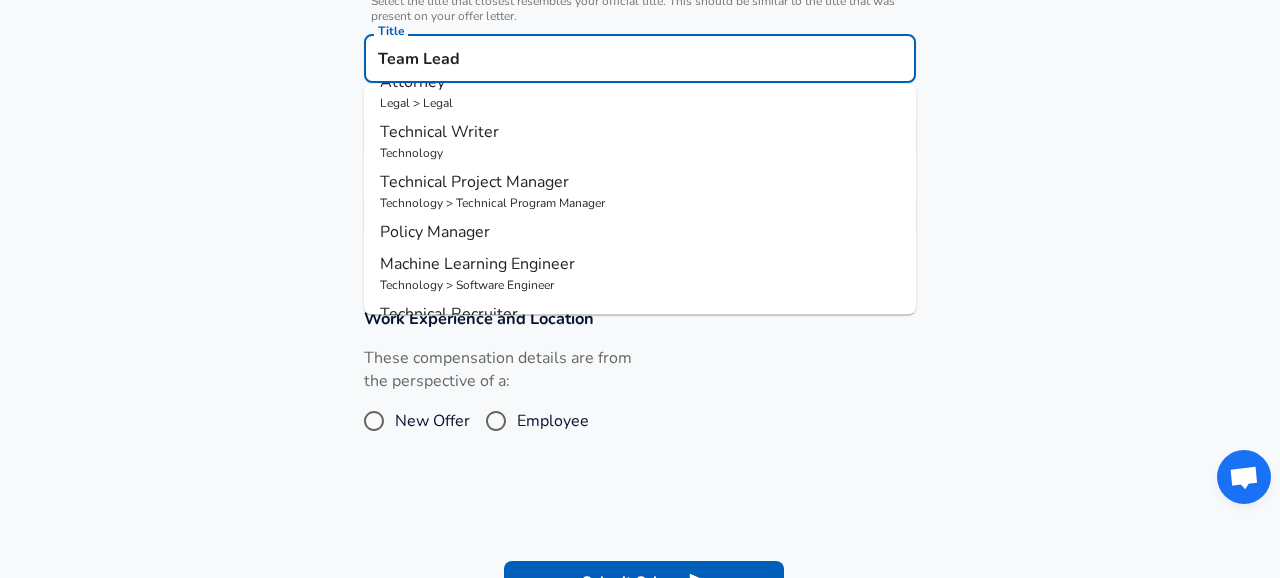 scroll, scrollTop: 207, scrollLeft: 0, axis: vertical 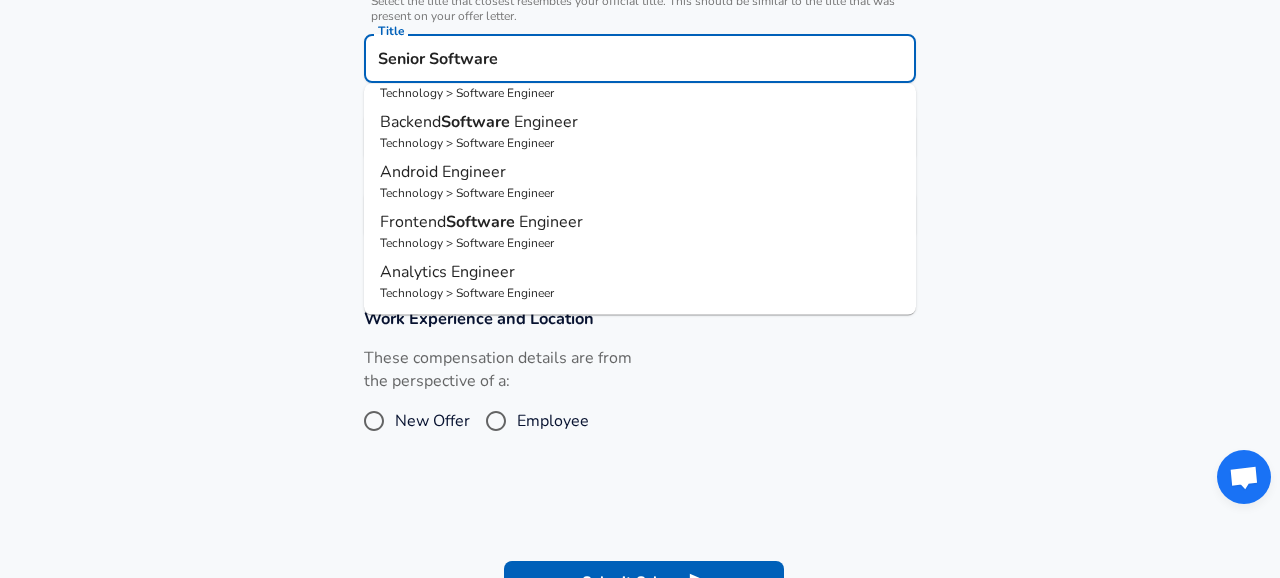 click on "Engineer" at bounding box center [551, 223] 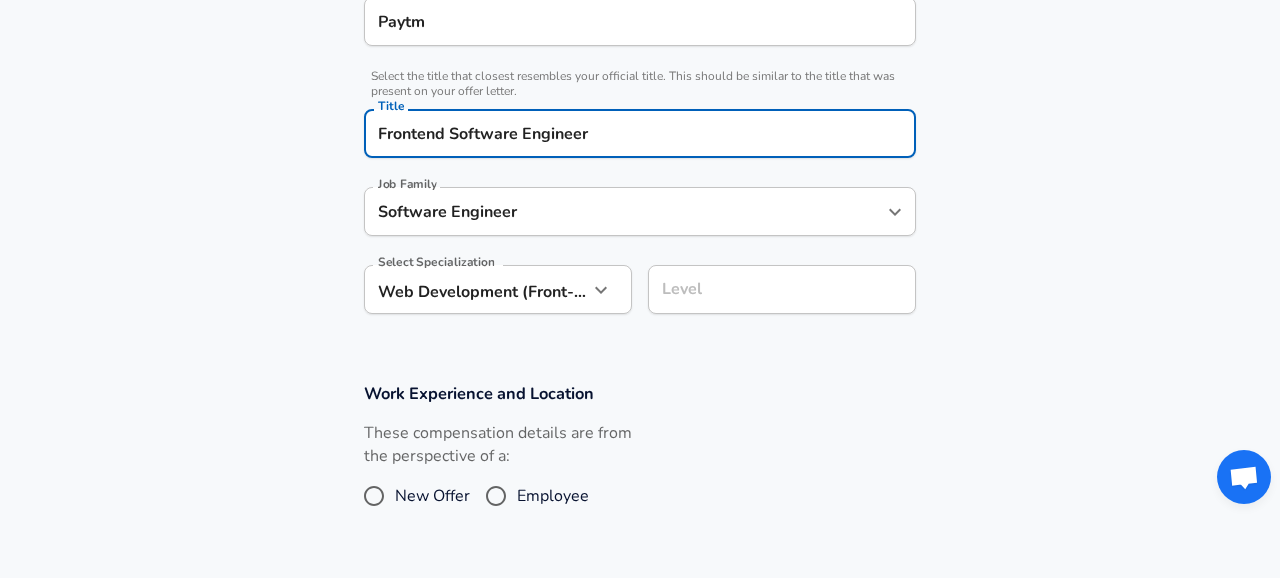 type on "Frontend Software Engineer" 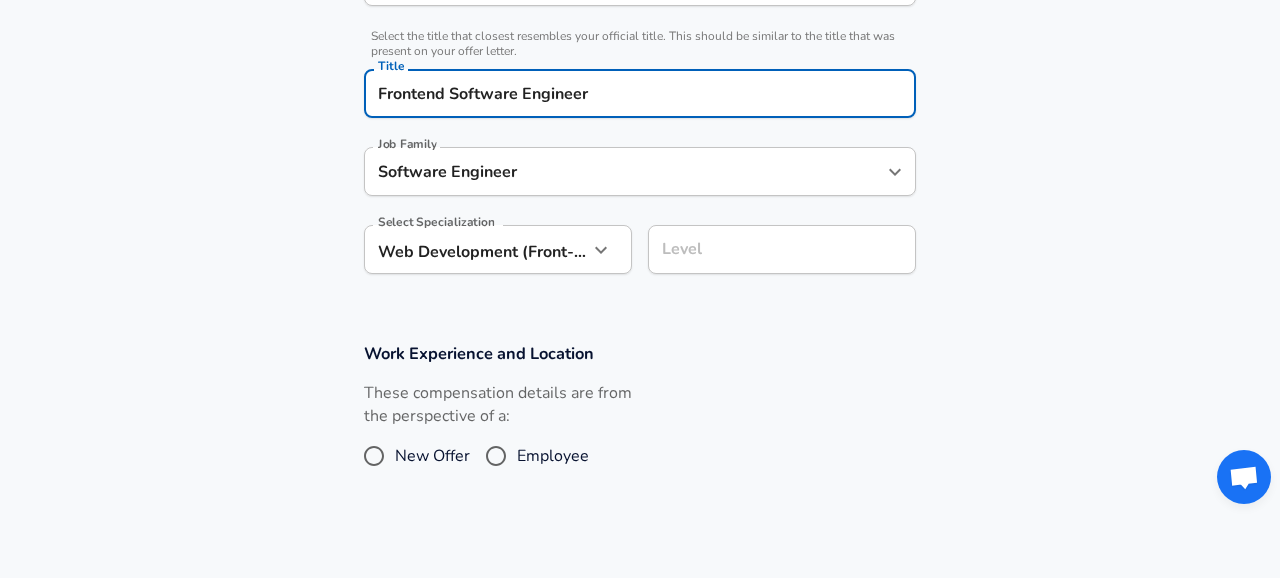 click on "Level" at bounding box center [782, 249] 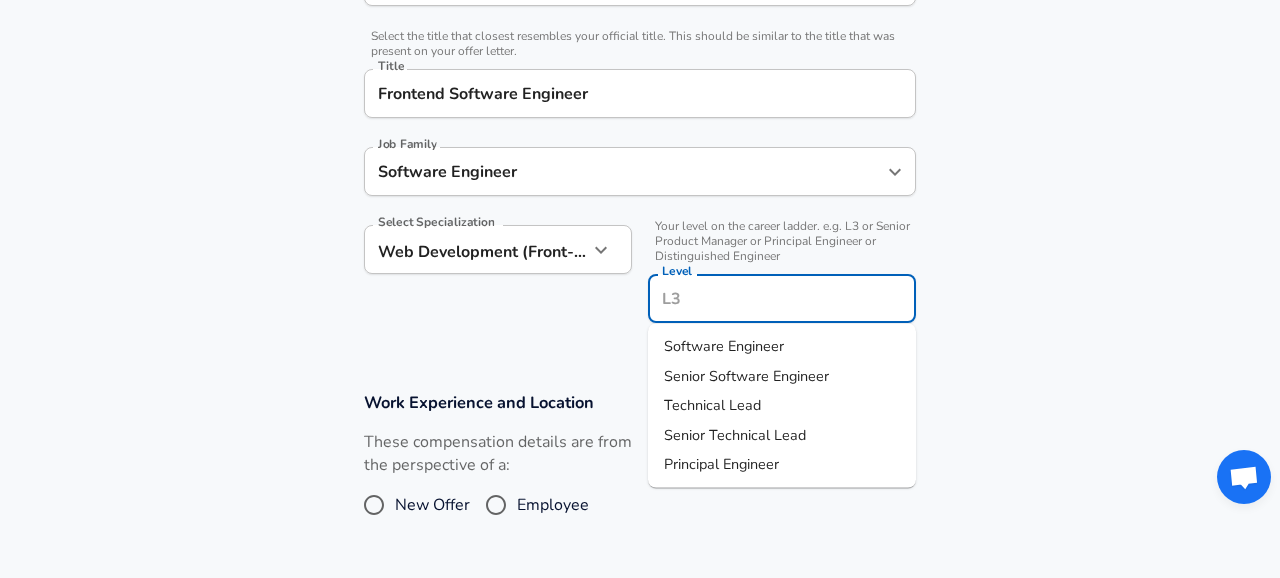 click on "Technical Lead" at bounding box center (712, 405) 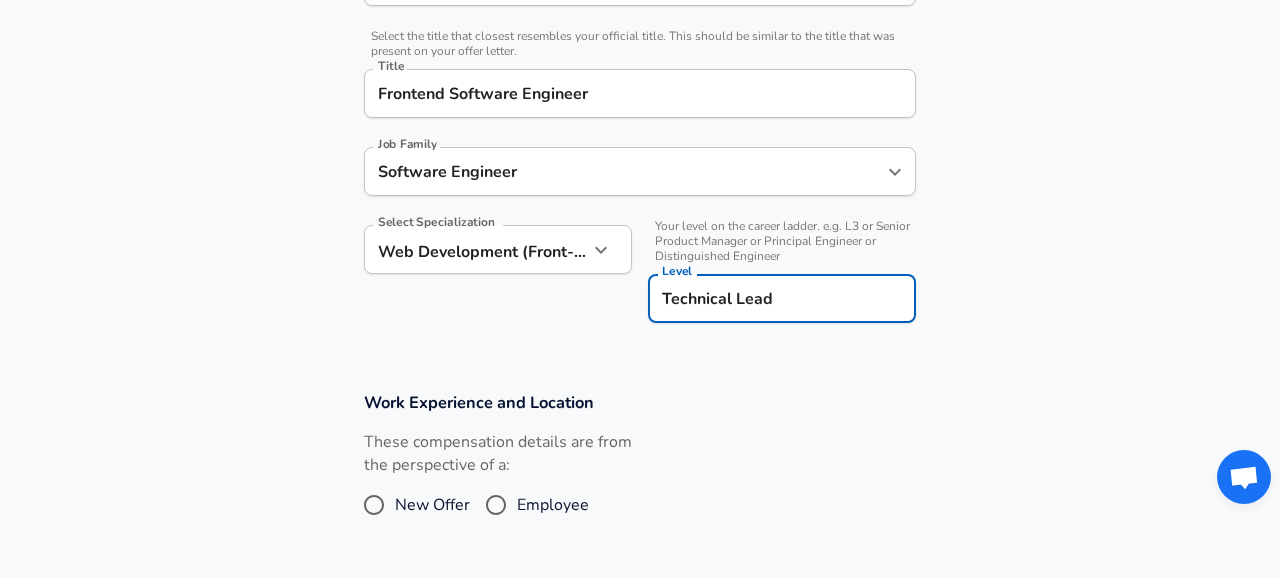 click on "Company & Title Information   Enter the company you received your offer from Company Paytm Company   Select the title that closest resembles your official title. This should be similar to the title that was present on your offer letter. Title Frontend Software Engineer Title Job Family Software Engineer Job Family Select Specialization Web Development (Front-End) Web Development (Front-End) Select Specialization   Your level on the career ladder. e.g. L3 or Senior Product Manager or Principal Engineer or Distinguished Engineer Level Technical Lead Level" at bounding box center (640, 119) 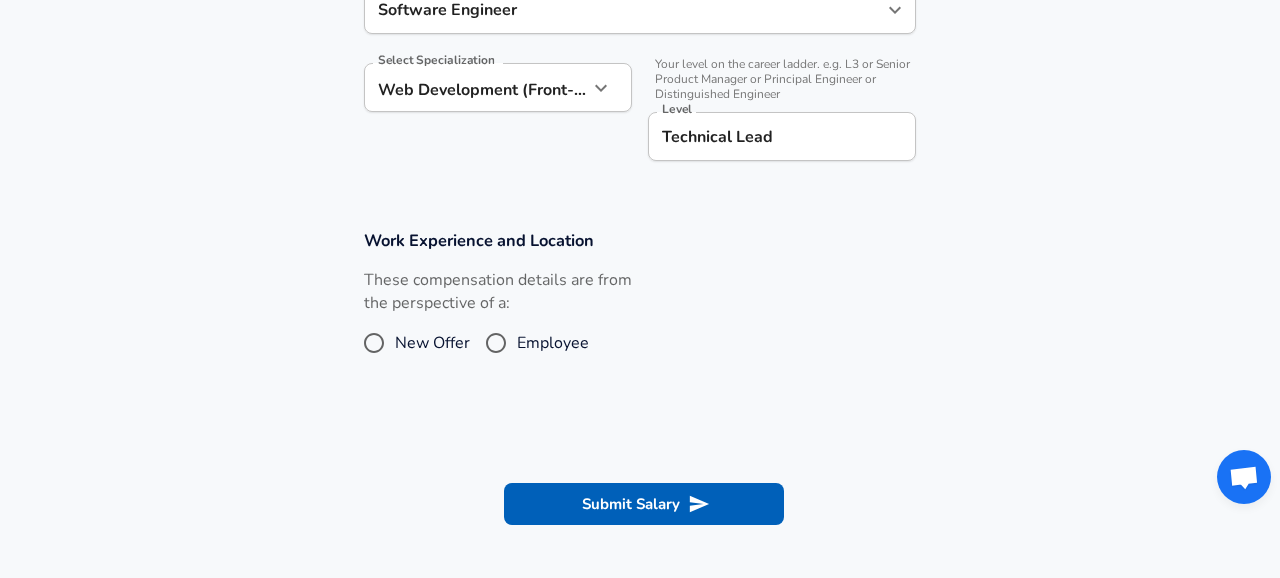 scroll, scrollTop: 685, scrollLeft: 0, axis: vertical 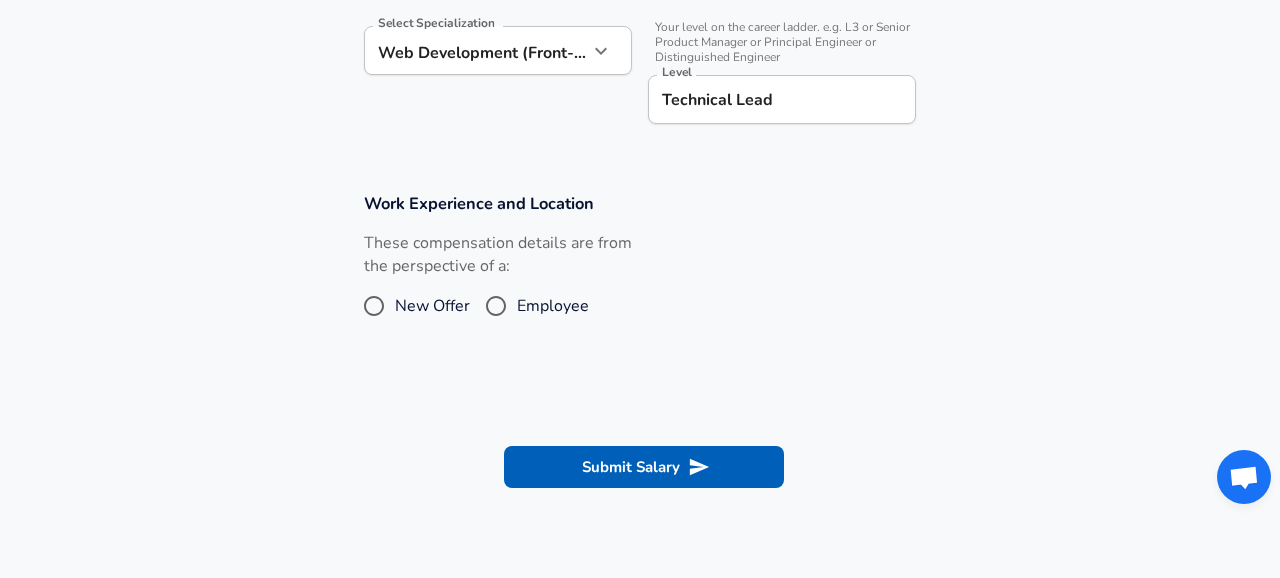 click on "Employee" at bounding box center [496, 306] 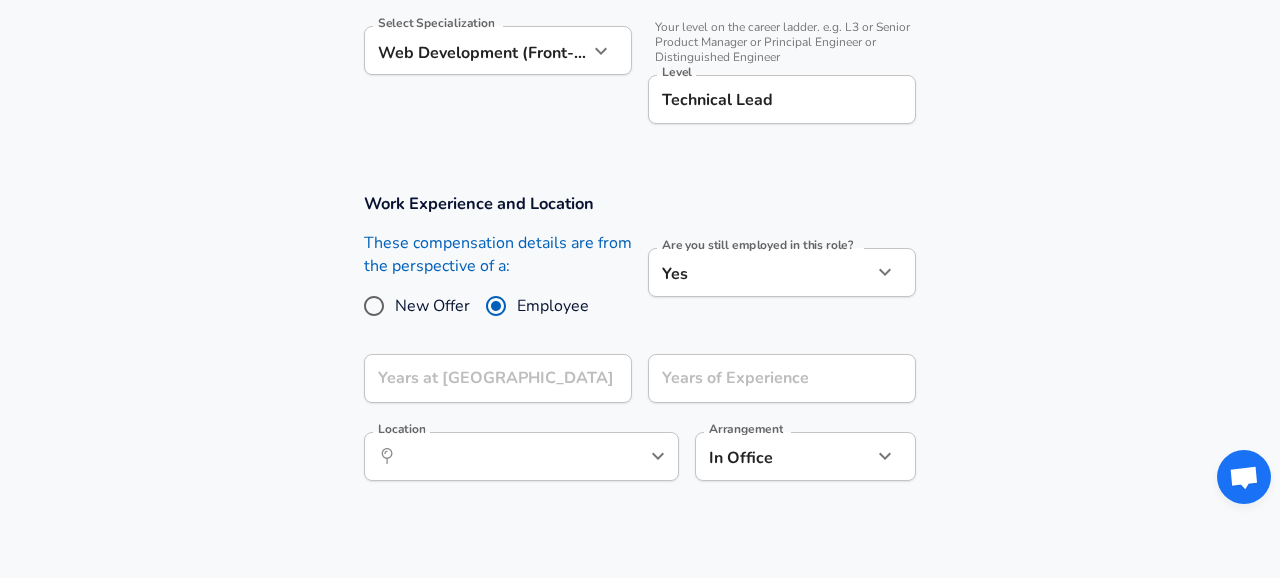 click on "Restart Add Your Salary Upload your offer letter   to verify your submission Enhance Privacy and Anonymity No Automatically hides specific fields until there are enough submissions to safely display the full details.   More Details Based on your submission and the data points that we have already collected, we will automatically hide and anonymize specific fields if there aren't enough data points to remain sufficiently anonymous. Company & Title Information   Enter the company you received your offer from Company Paytm Company   Select the title that closest resembles your official title. This should be similar to the title that was present on your offer letter. Title Frontend Software Engineer Title Job Family Software Engineer Job Family Select Specialization Web Development (Front-End) Web Development (Front-End) Select Specialization   Your level on the career ladder. e.g. L3 or Senior Product Manager or Principal Engineer or Distinguished Engineer Level Technical Lead Level Work Experience and Location" at bounding box center (640, -396) 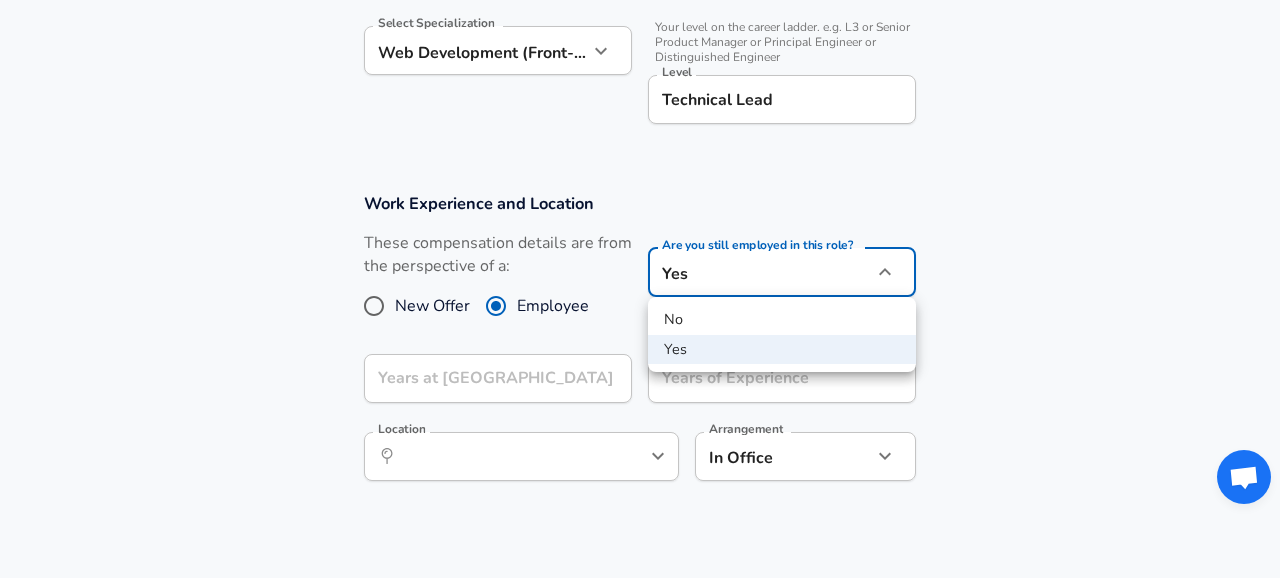 click at bounding box center [640, 289] 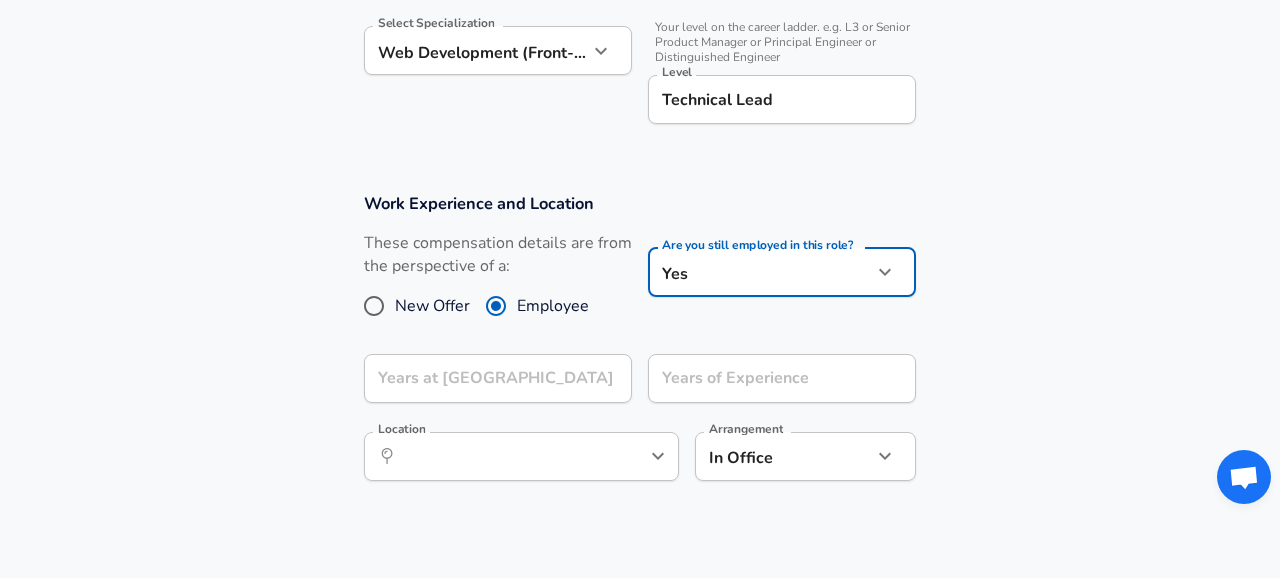 click on "Years of Experience Years of Experience" at bounding box center [774, 377] 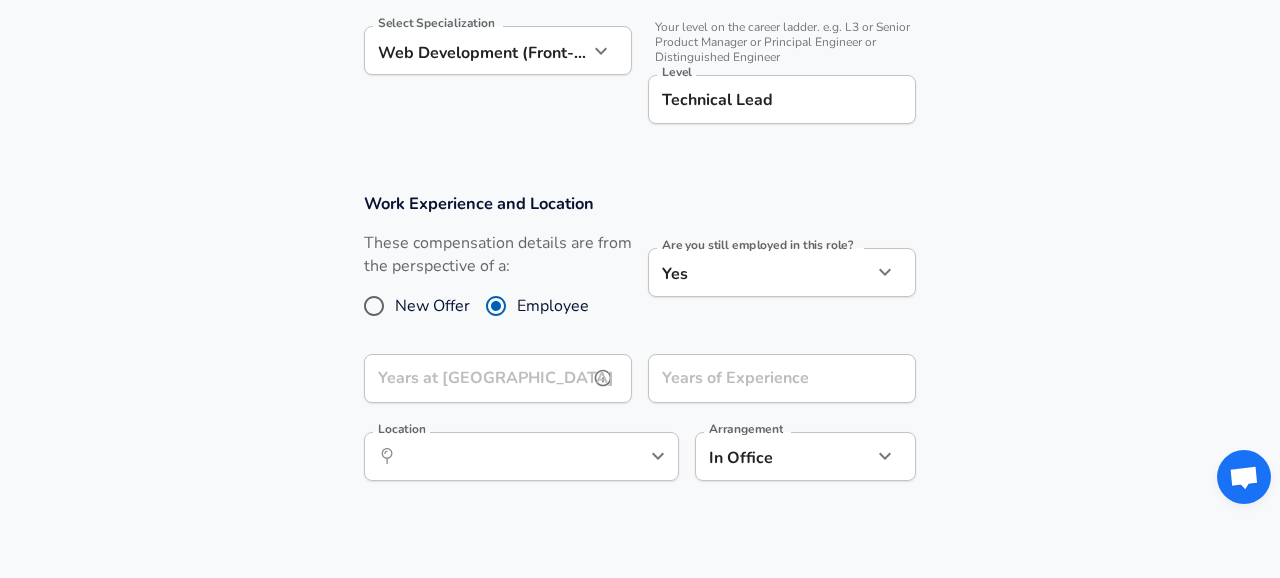 click on "Years at [GEOGRAPHIC_DATA]" at bounding box center [476, 378] 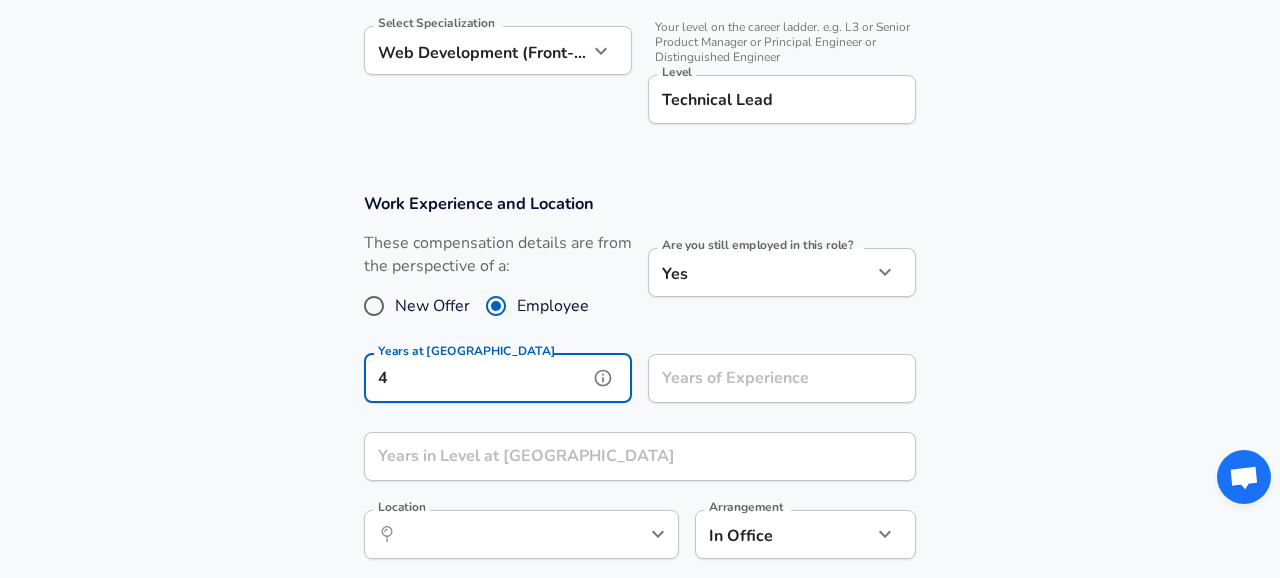 type on "4" 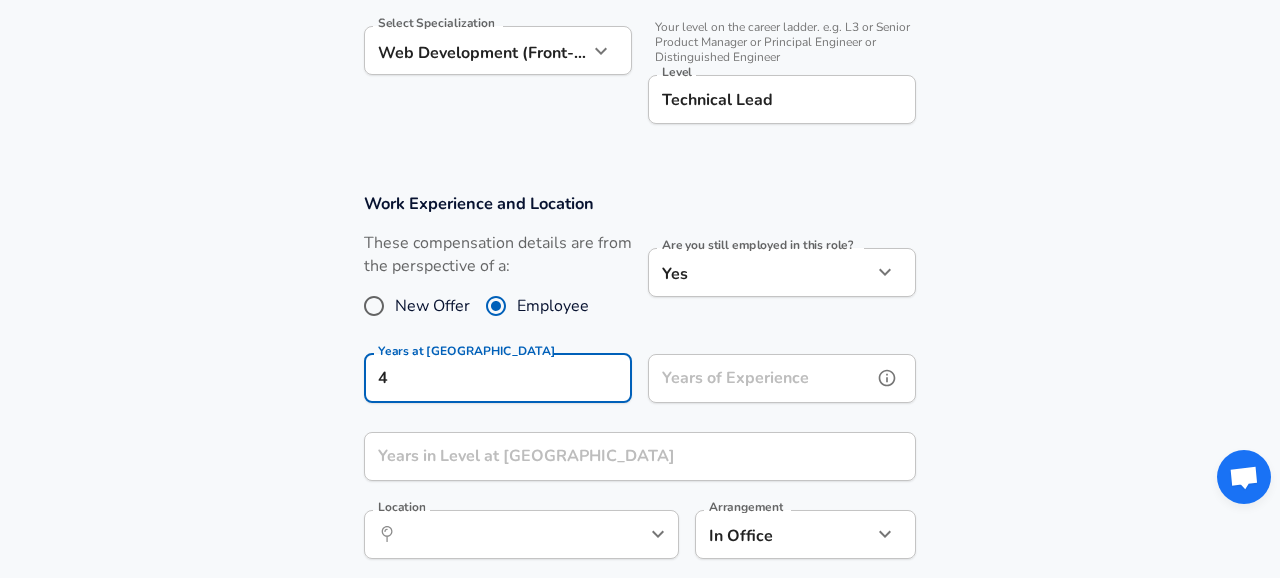 click on "Years of Experience" at bounding box center [760, 378] 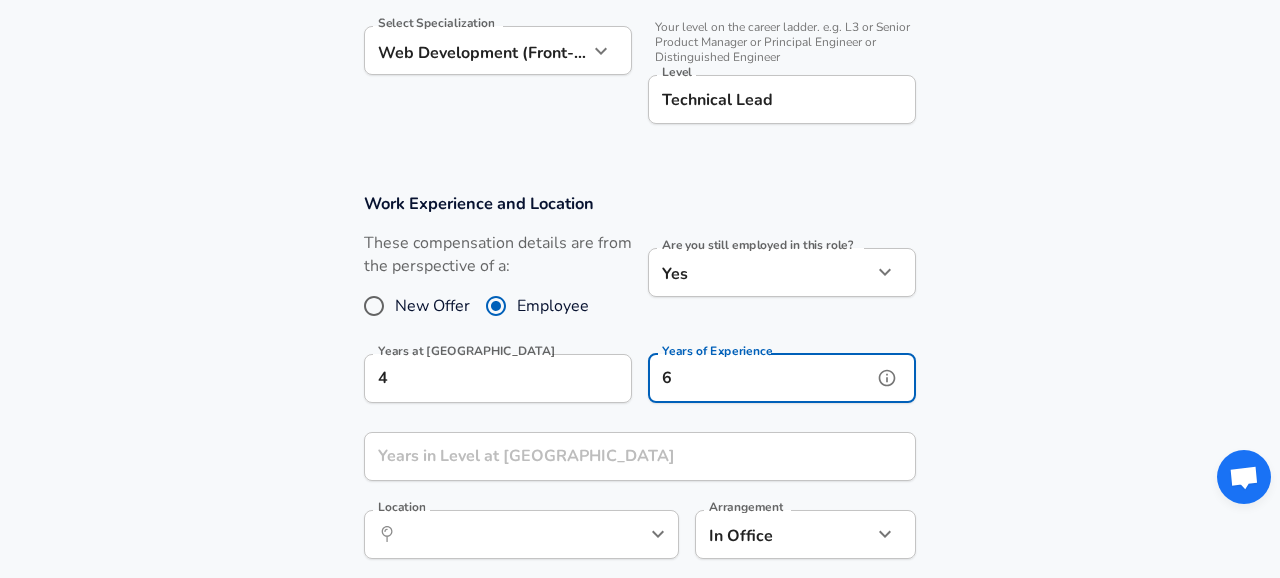 scroll, scrollTop: 754, scrollLeft: 0, axis: vertical 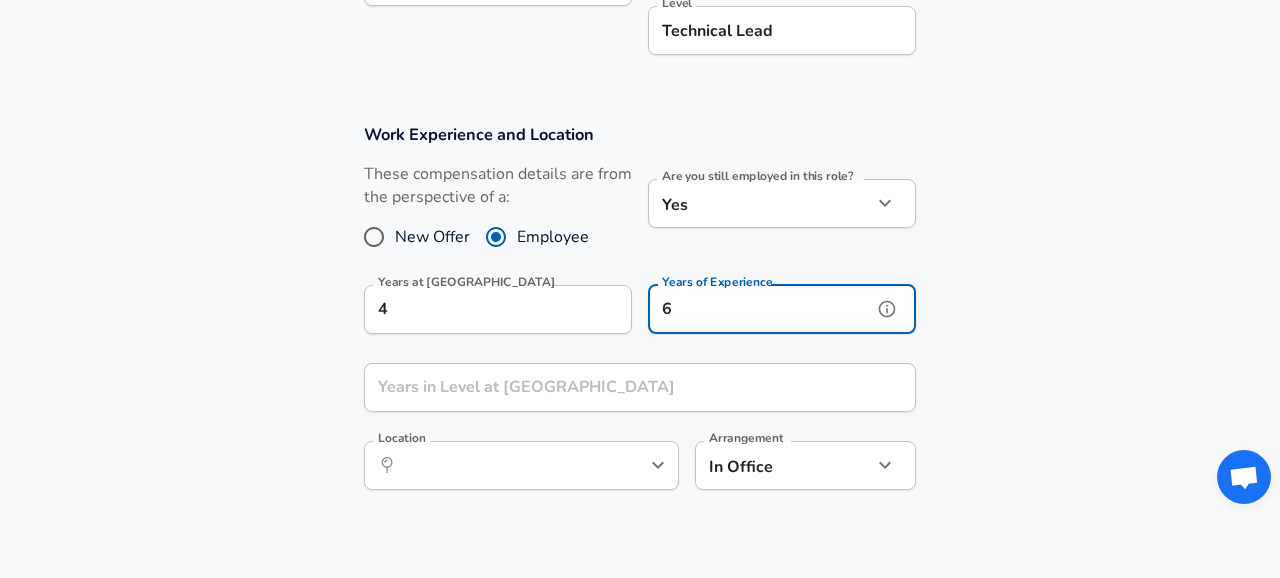 type on "6" 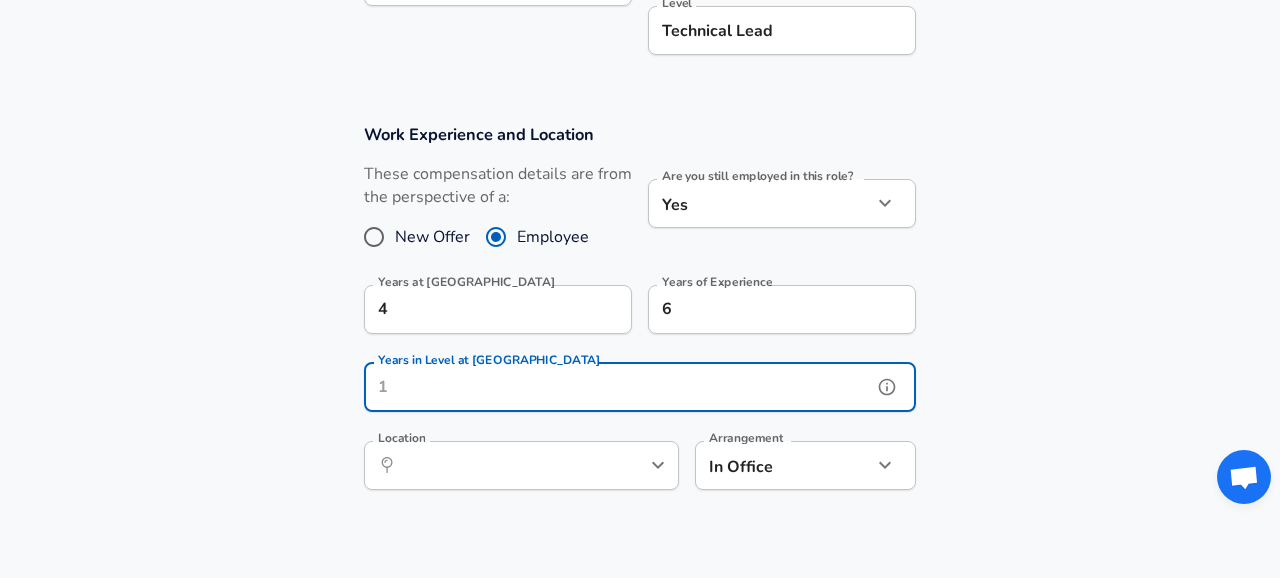 click on "Years in Level at [GEOGRAPHIC_DATA]" at bounding box center (618, 387) 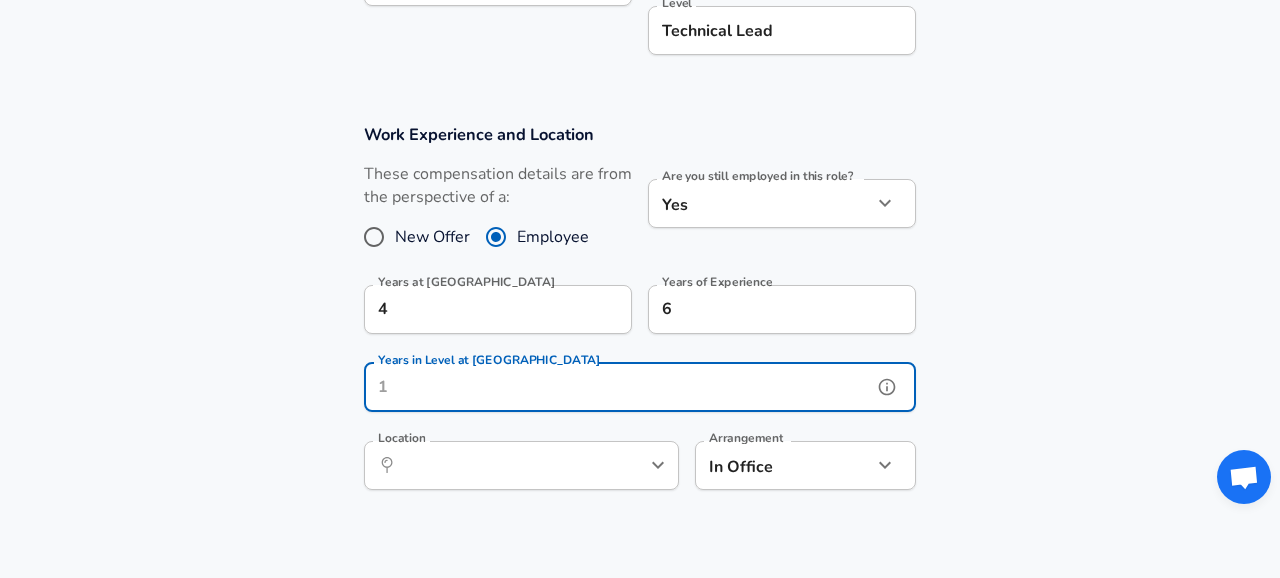 click 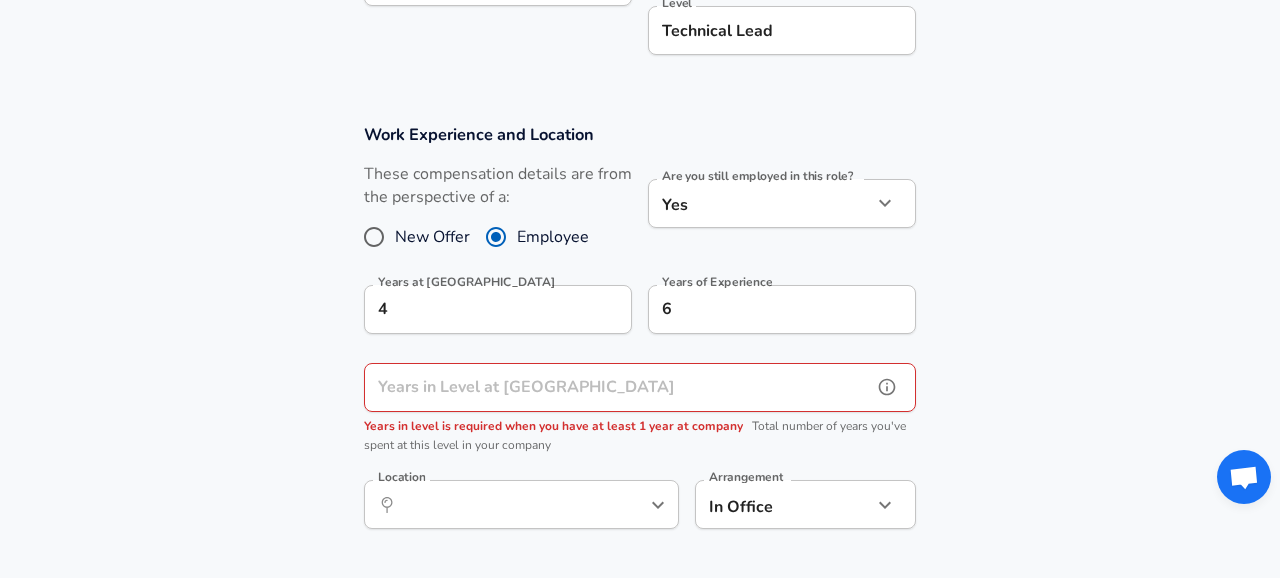 click on "Years in Level at [GEOGRAPHIC_DATA]" at bounding box center [618, 387] 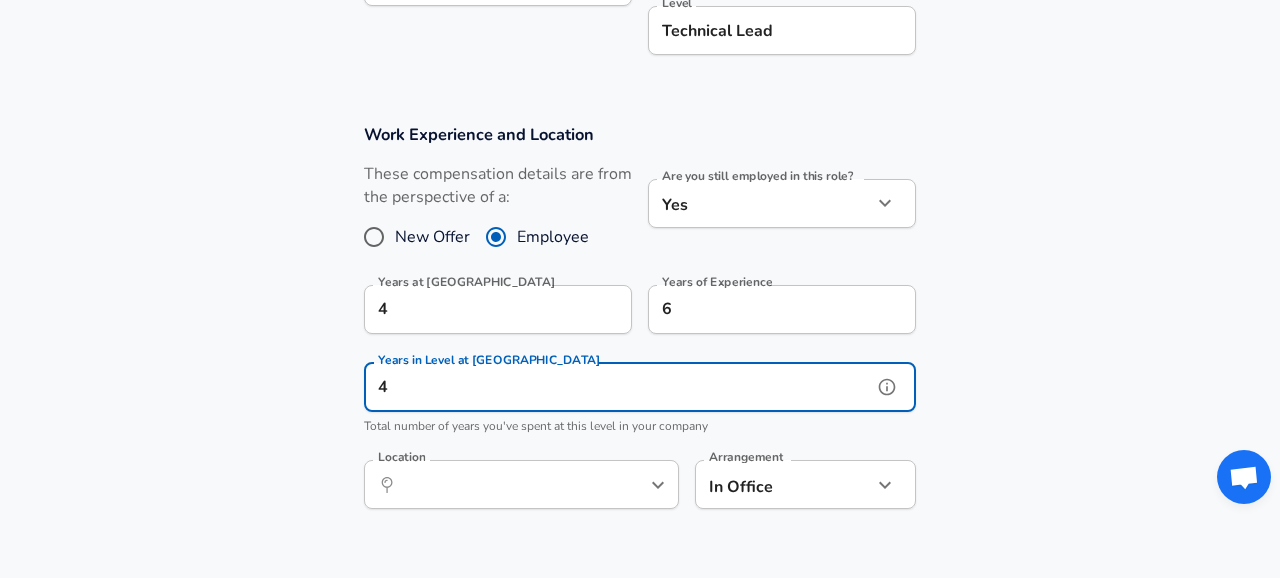 type on "4" 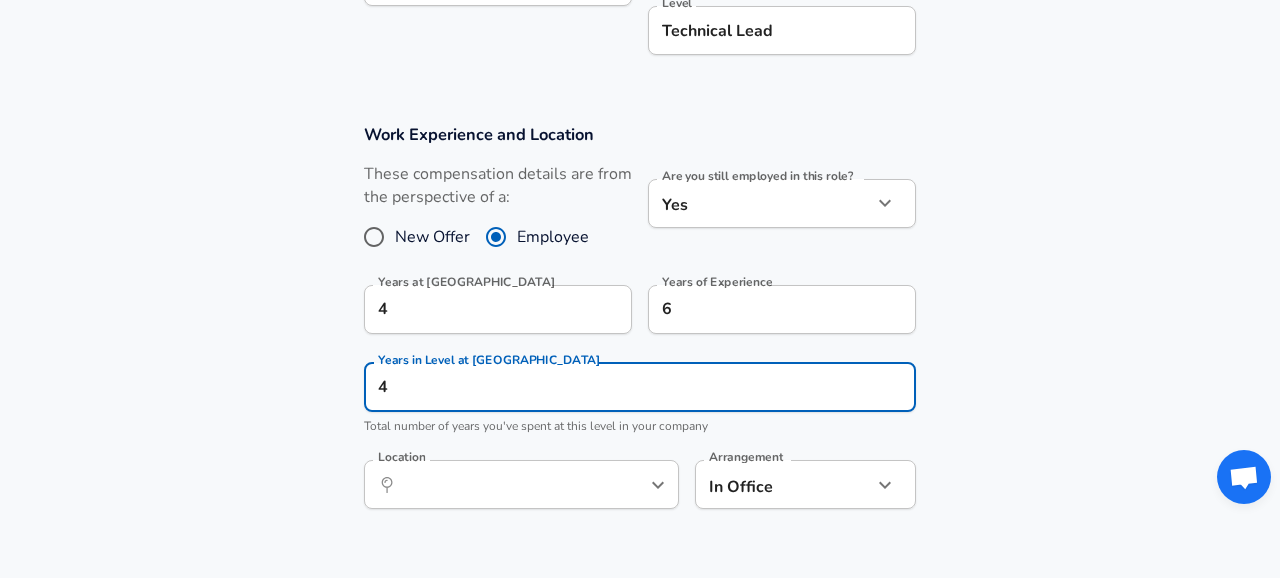 click on "Work Experience and Location These compensation details are from the perspective of a: New Offer Employee Are you still employed in this role? Yes yes Are you still employed in this role? Years at Paytm 4 Years at Paytm Years of Experience 6 Years of Experience Years in Level at Paytm 4 Years in Level at Paytm   Total number of years you've spent at this level in your company Location ​ Location Arrangement In Office office Arrangement" at bounding box center [640, 327] 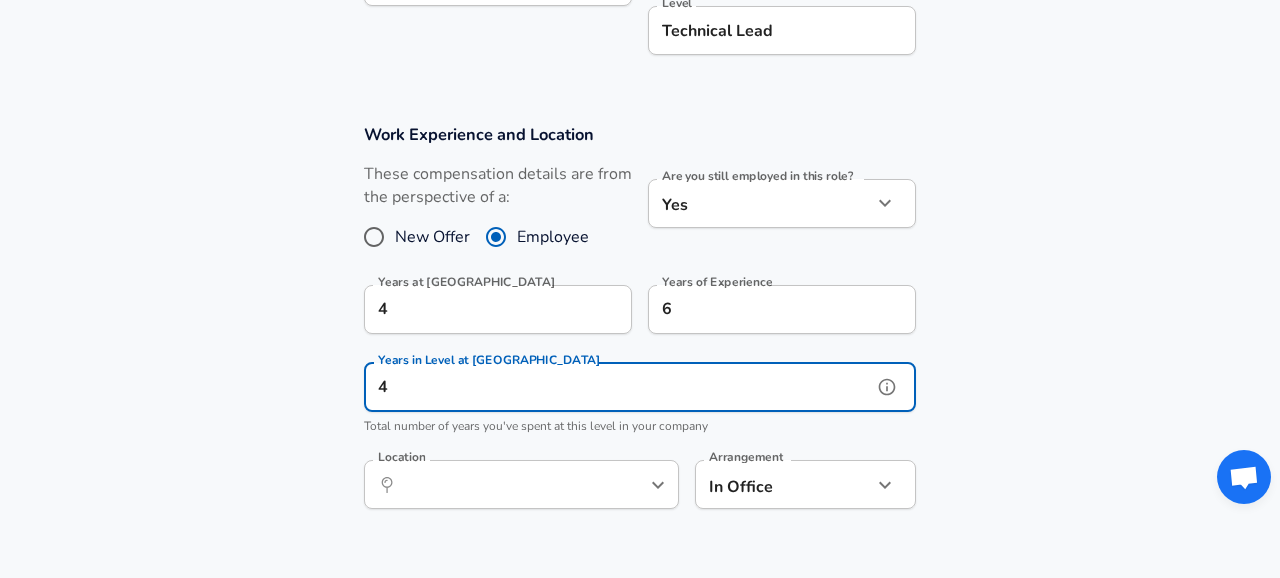 click on "4" at bounding box center [618, 387] 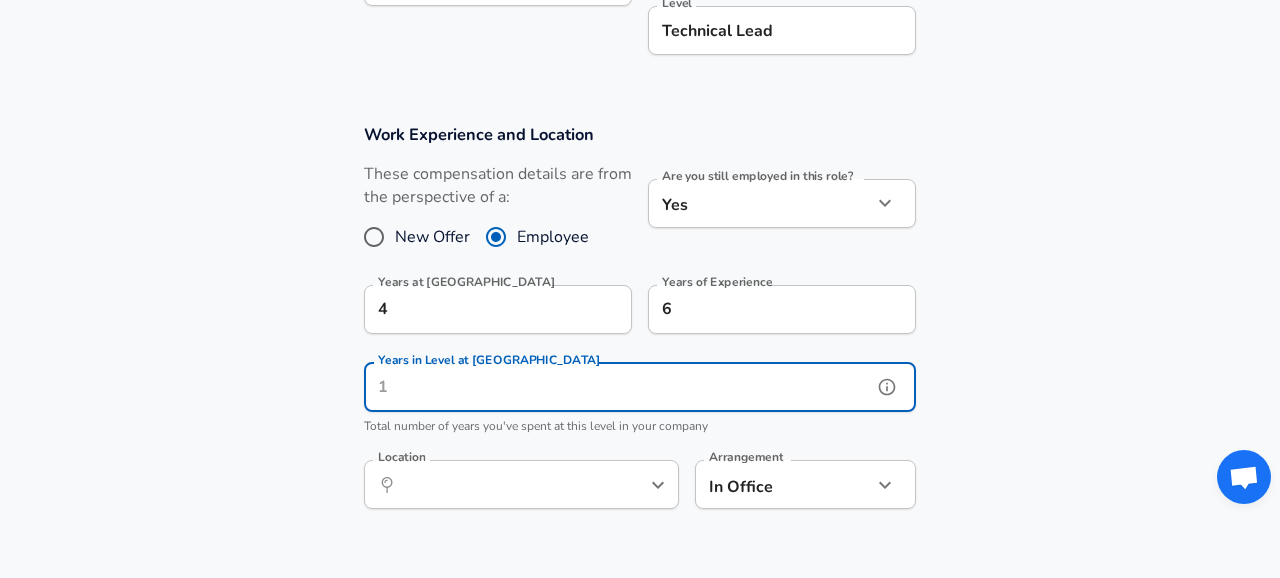 type on "1" 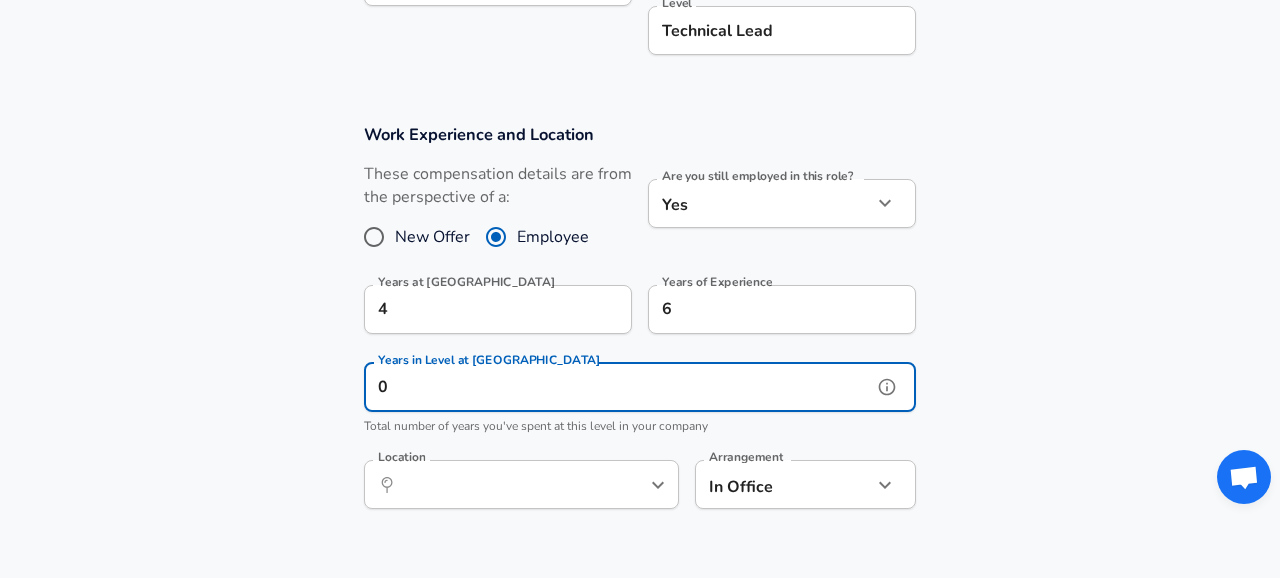 type on "0" 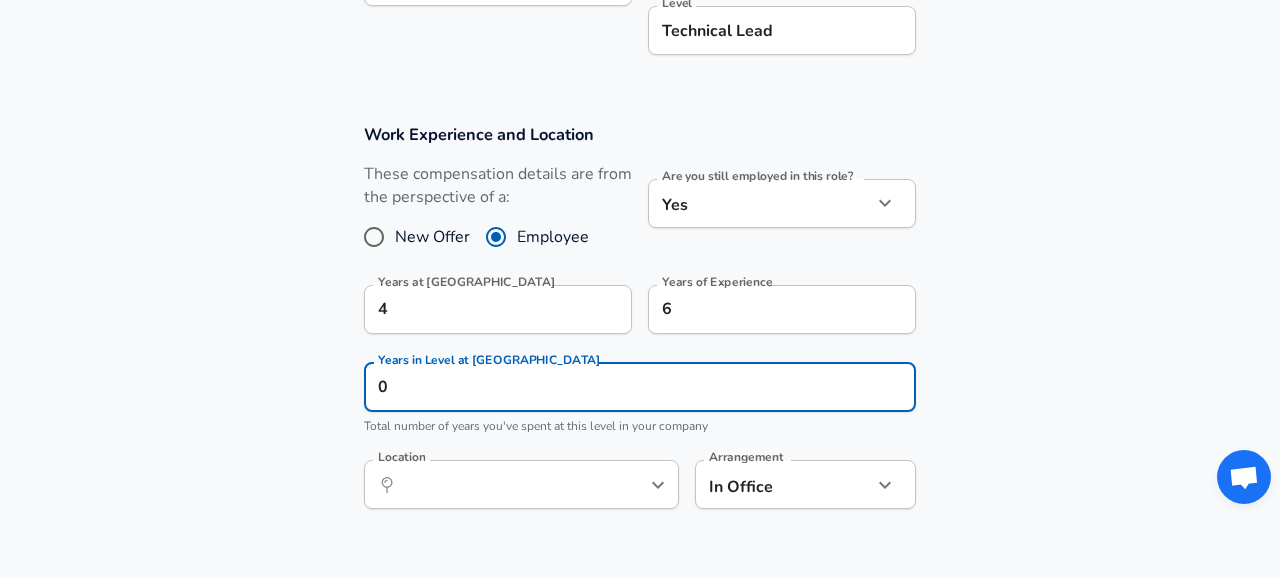click on "Total number of years you've spent at this level in your company" at bounding box center (640, 427) 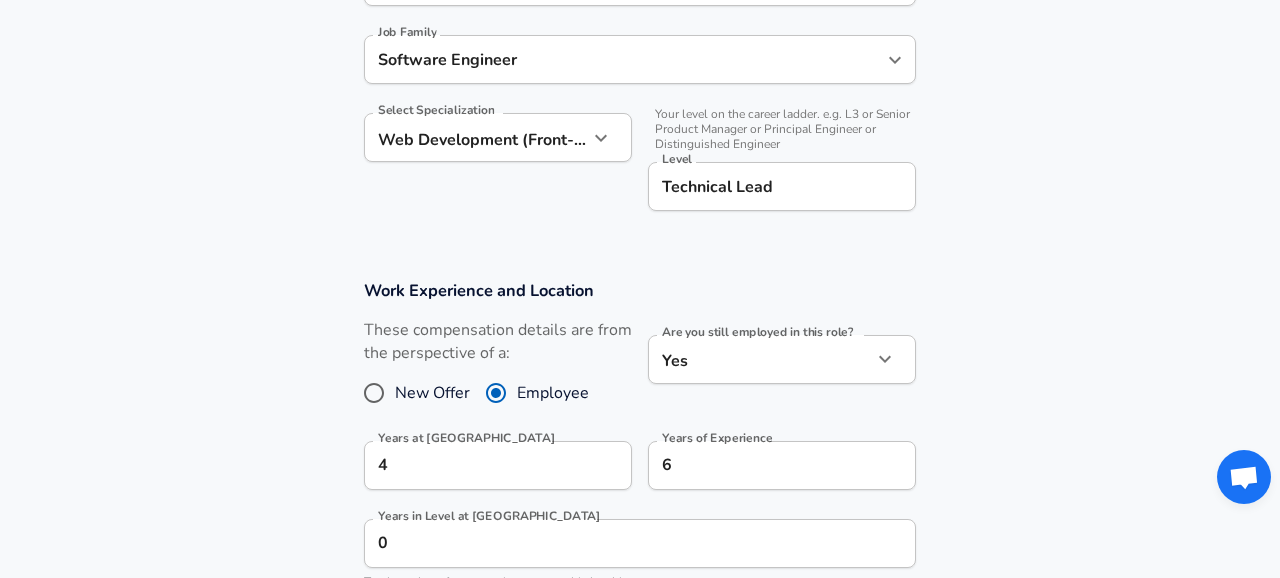 scroll, scrollTop: 566, scrollLeft: 0, axis: vertical 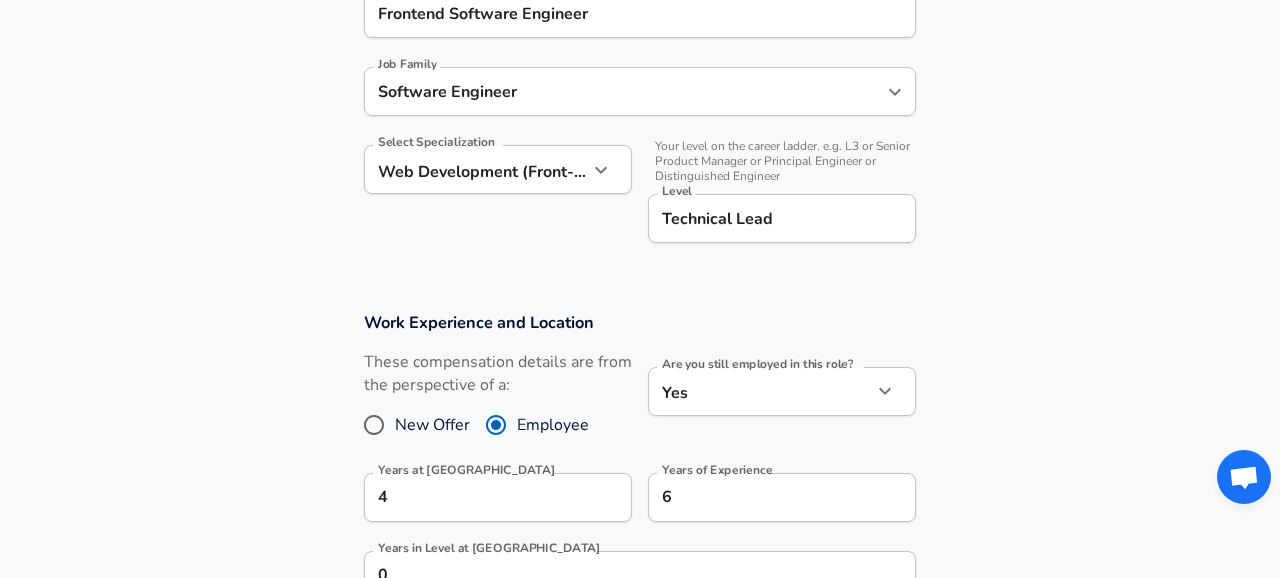 click on "Technical Lead" at bounding box center (782, 218) 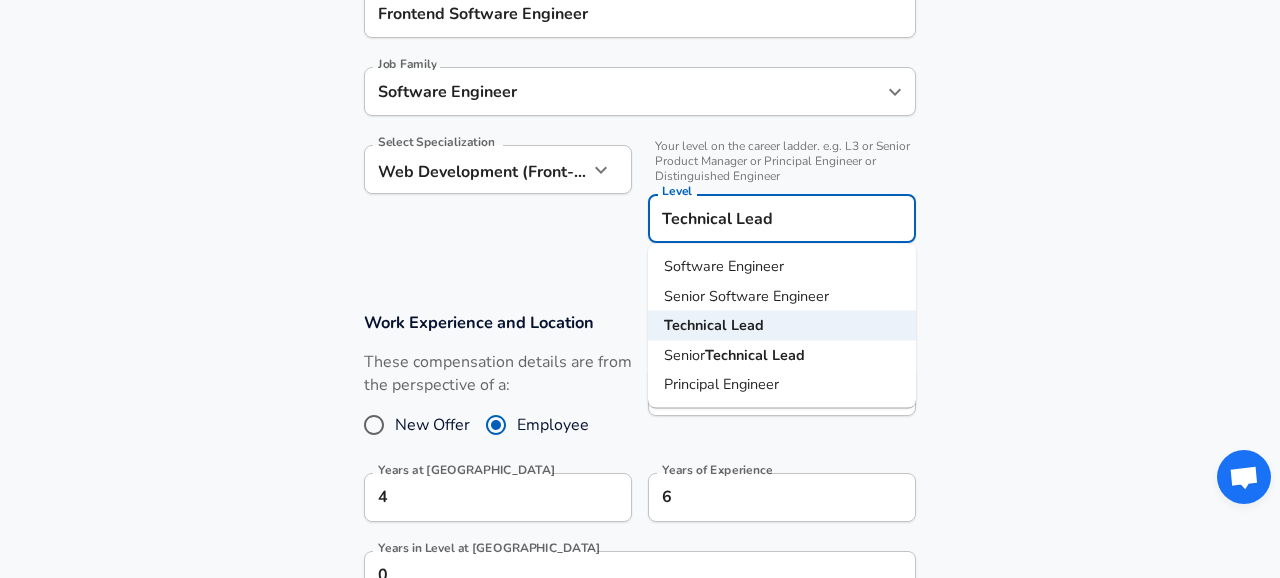 click on "Senior Software Engineer" at bounding box center (746, 295) 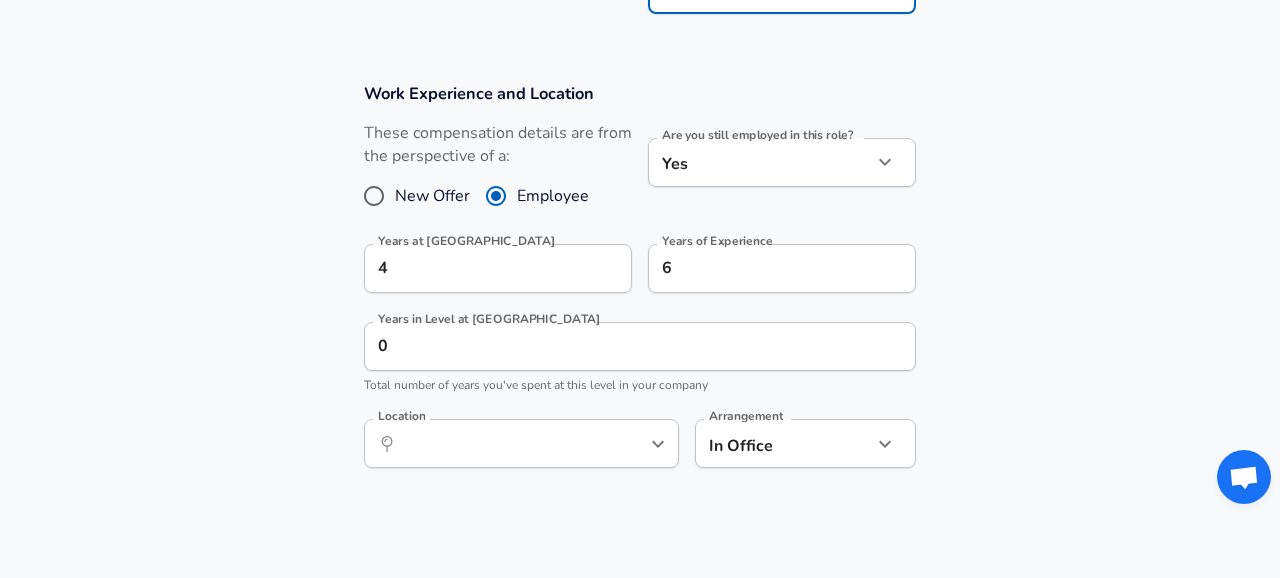 scroll, scrollTop: 796, scrollLeft: 0, axis: vertical 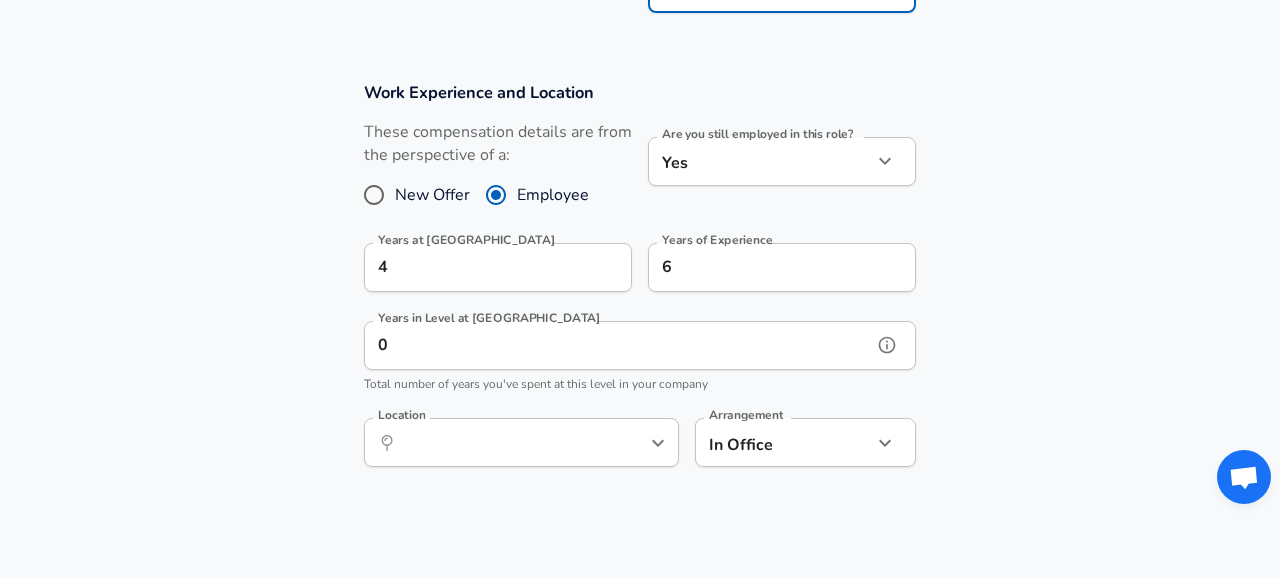 click on "0" at bounding box center (618, 345) 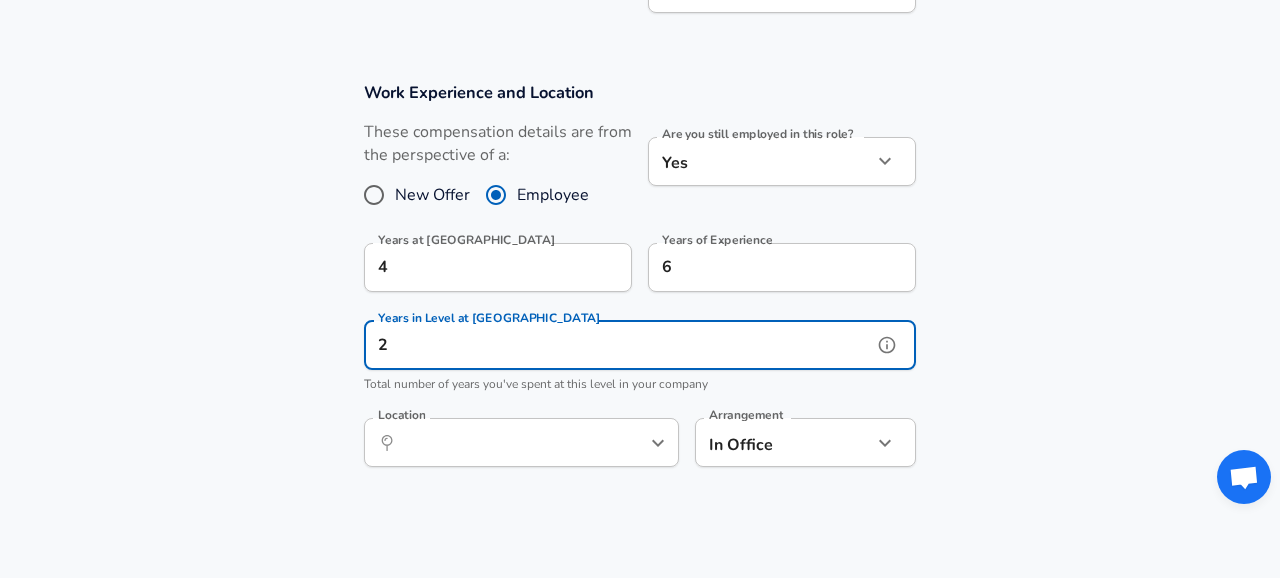 click on "Location ​ Location" at bounding box center [521, 441] 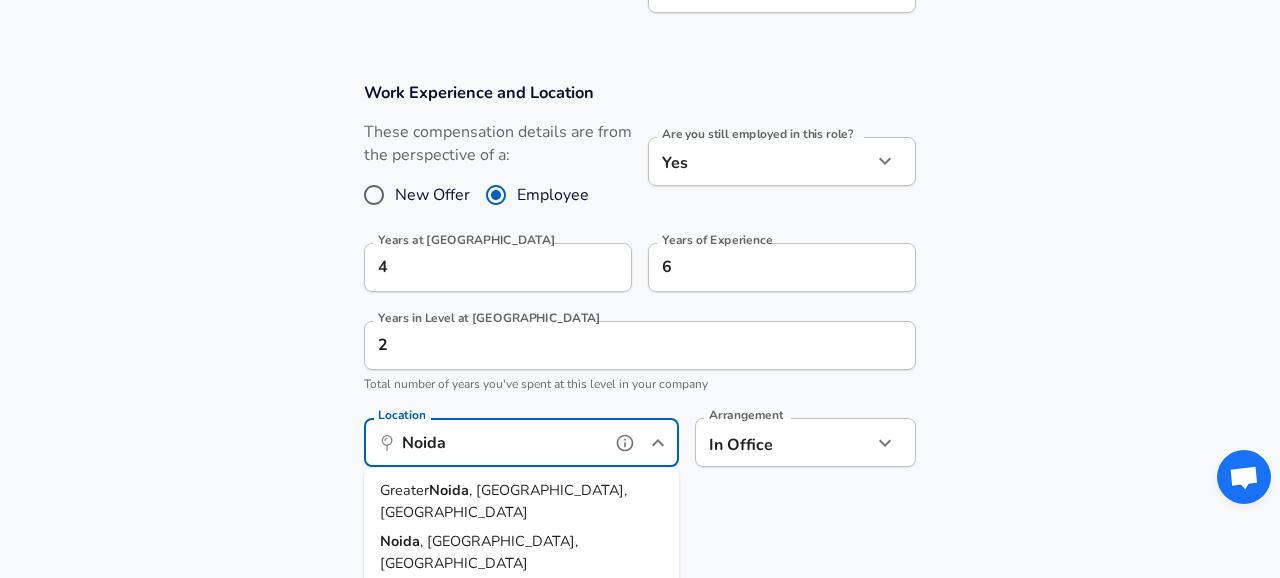click on "[GEOGRAPHIC_DATA] , [GEOGRAPHIC_DATA], [GEOGRAPHIC_DATA]" at bounding box center (521, 552) 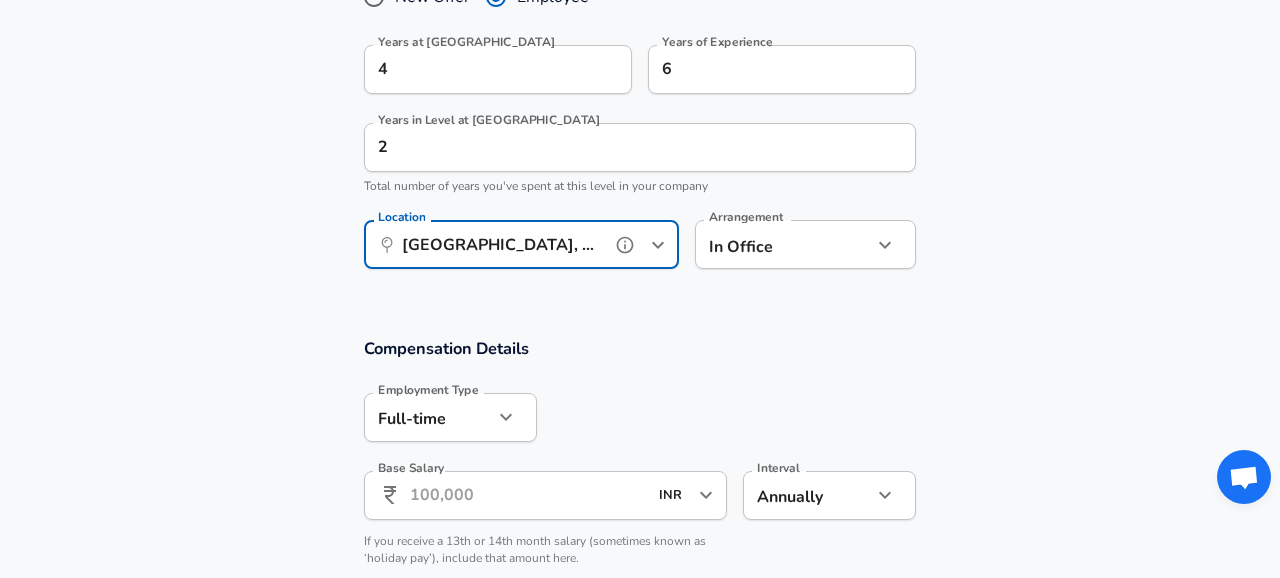 scroll, scrollTop: 1180, scrollLeft: 0, axis: vertical 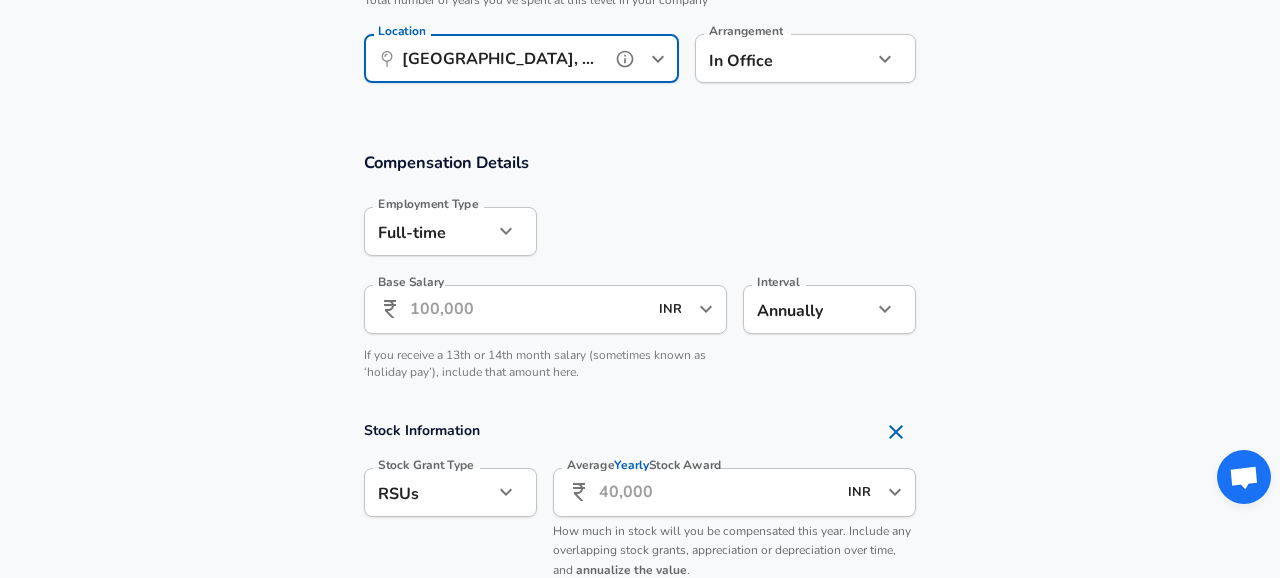 type on "[GEOGRAPHIC_DATA], [GEOGRAPHIC_DATA], [GEOGRAPHIC_DATA]" 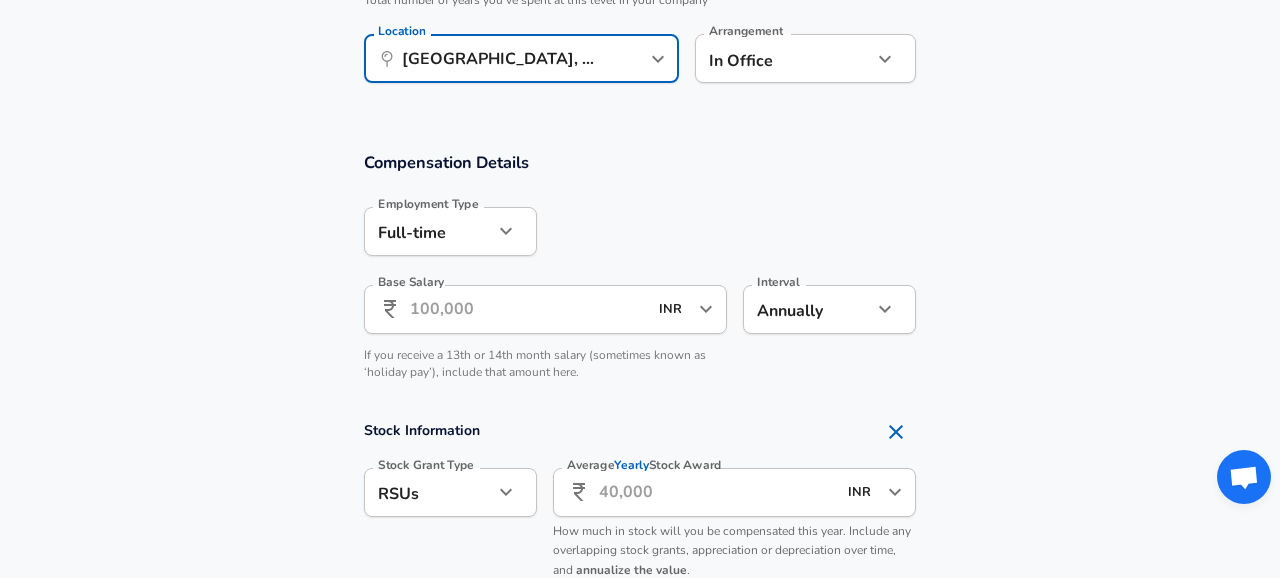 click on "Base Salary" at bounding box center (528, 309) 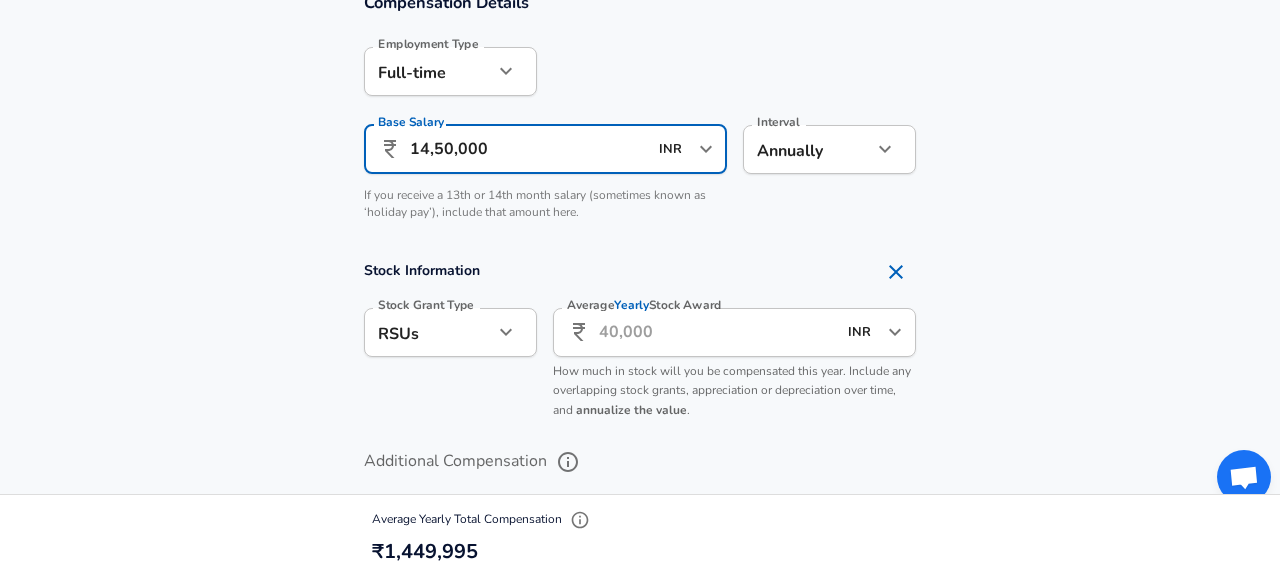 scroll, scrollTop: 1345, scrollLeft: 0, axis: vertical 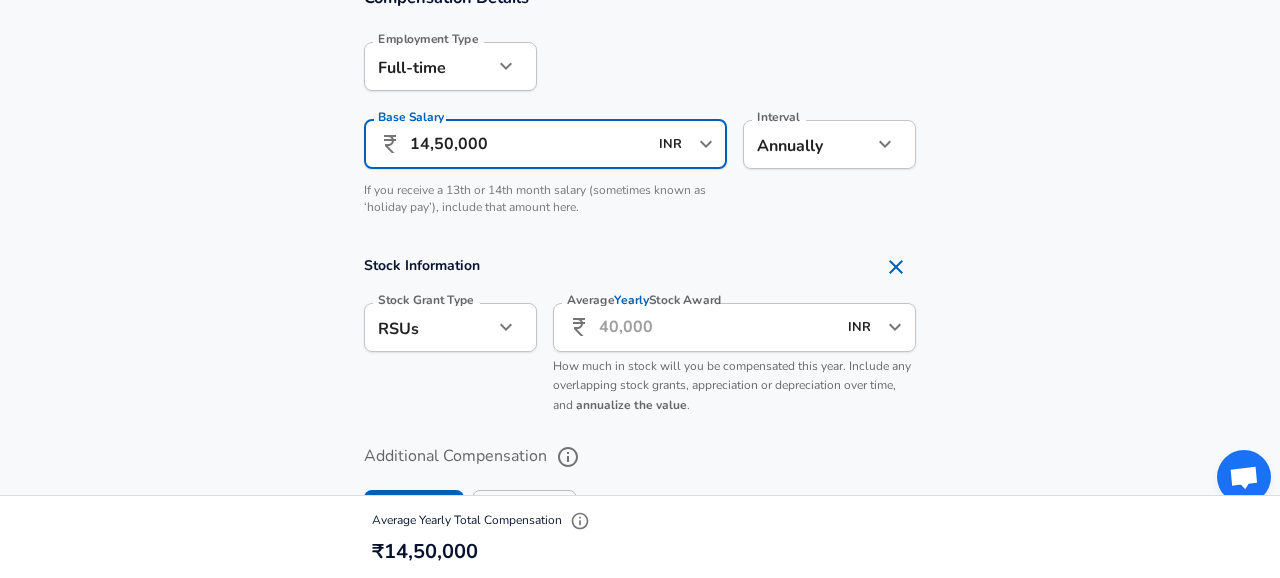 type on "14,50,000" 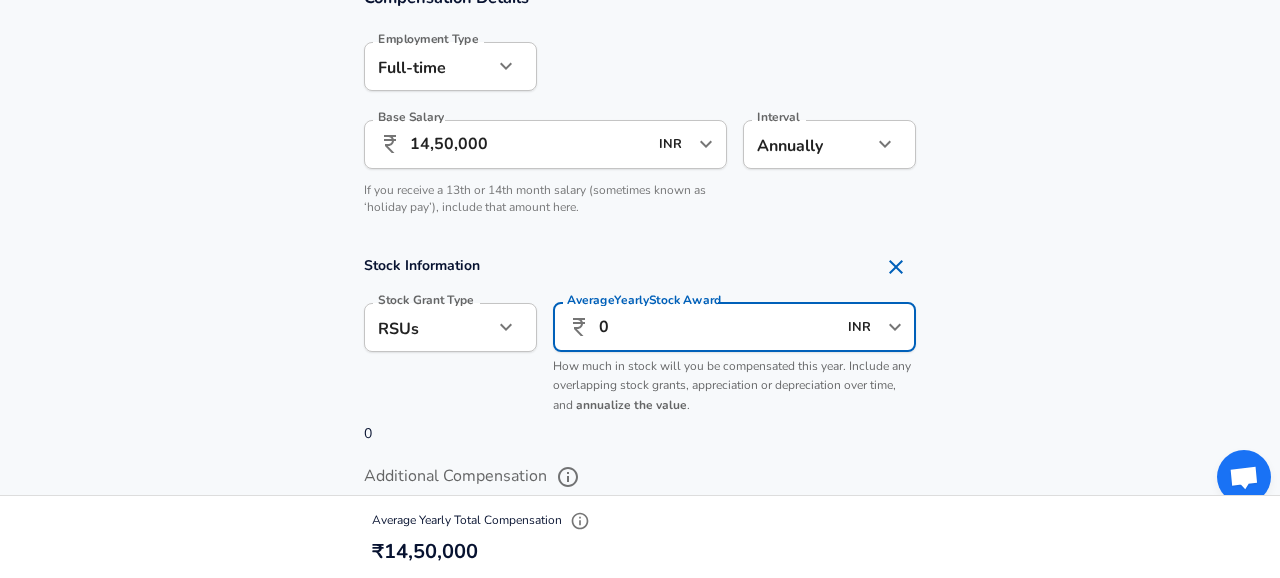 type on "0" 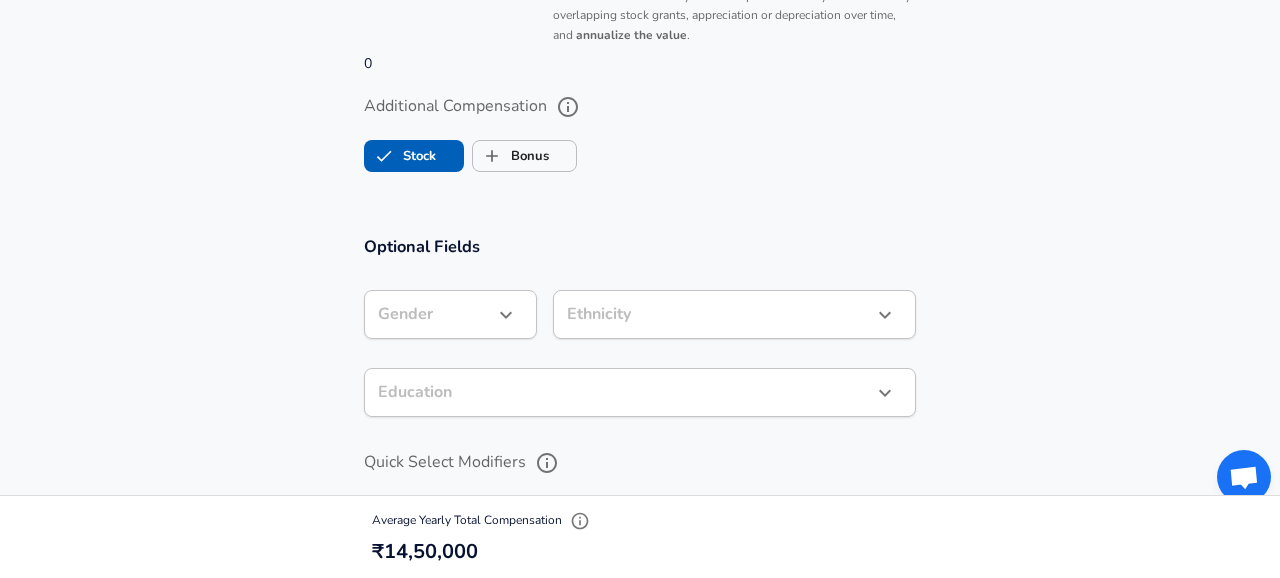 scroll, scrollTop: 1774, scrollLeft: 0, axis: vertical 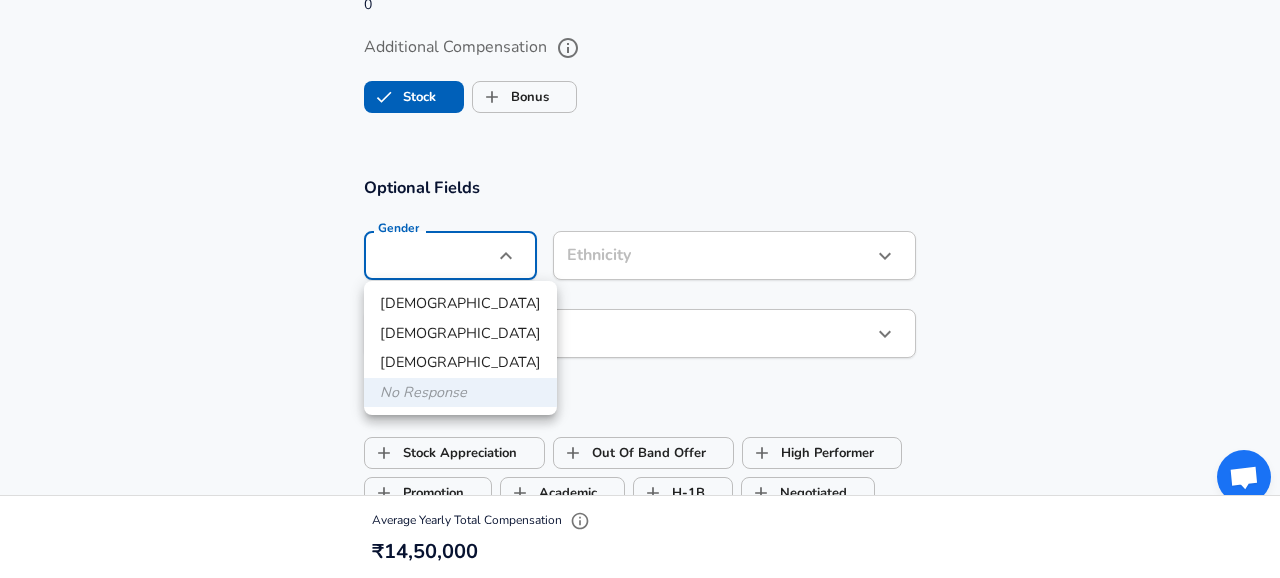 click on "Restart Add Your Salary Upload your offer letter   to verify your submission Enhance Privacy and Anonymity No Automatically hides specific fields until there are enough submissions to safely display the full details.   More Details Based on your submission and the data points that we have already collected, we will automatically hide and anonymize specific fields if there aren't enough data points to remain sufficiently anonymous. Company & Title Information   Enter the company you received your offer from Company Paytm Company   Select the title that closest resembles your official title. This should be similar to the title that was present on your offer letter. Title Frontend Software Engineer Title Job Family Software Engineer Job Family Select Specialization Web Development (Front-End) Web Development (Front-End) Select Specialization   Your level on the career ladder. e.g. L3 or Senior Product Manager or Principal Engineer or Distinguished Engineer Level Senior Software Engineer Level New Offer Employee" at bounding box center (640, -1485) 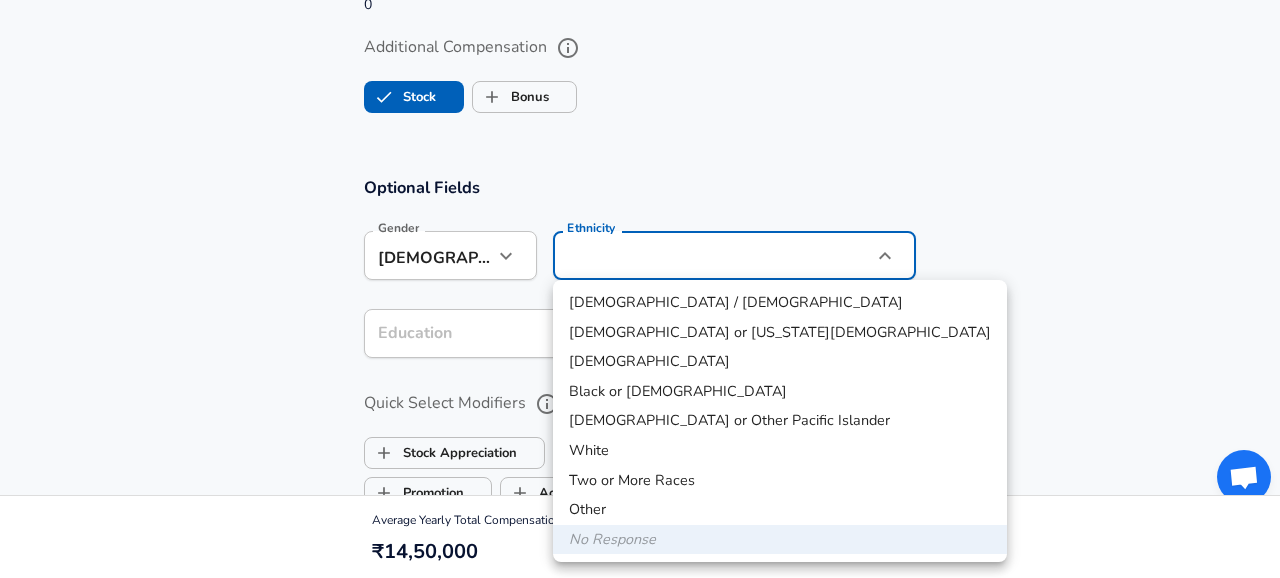 click on "Restart Add Your Salary Upload your offer letter   to verify your submission Enhance Privacy and Anonymity No Automatically hides specific fields until there are enough submissions to safely display the full details.   More Details Based on your submission and the data points that we have already collected, we will automatically hide and anonymize specific fields if there aren't enough data points to remain sufficiently anonymous. Company & Title Information   Enter the company you received your offer from Company Paytm Company   Select the title that closest resembles your official title. This should be similar to the title that was present on your offer letter. Title Frontend Software Engineer Title Job Family Software Engineer Job Family Select Specialization Web Development (Front-End) Web Development (Front-End) Select Specialization   Your level on the career ladder. e.g. L3 or Senior Product Manager or Principal Engineer or Distinguished Engineer Level Senior Software Engineer Level New Offer Employee" at bounding box center (640, -1485) 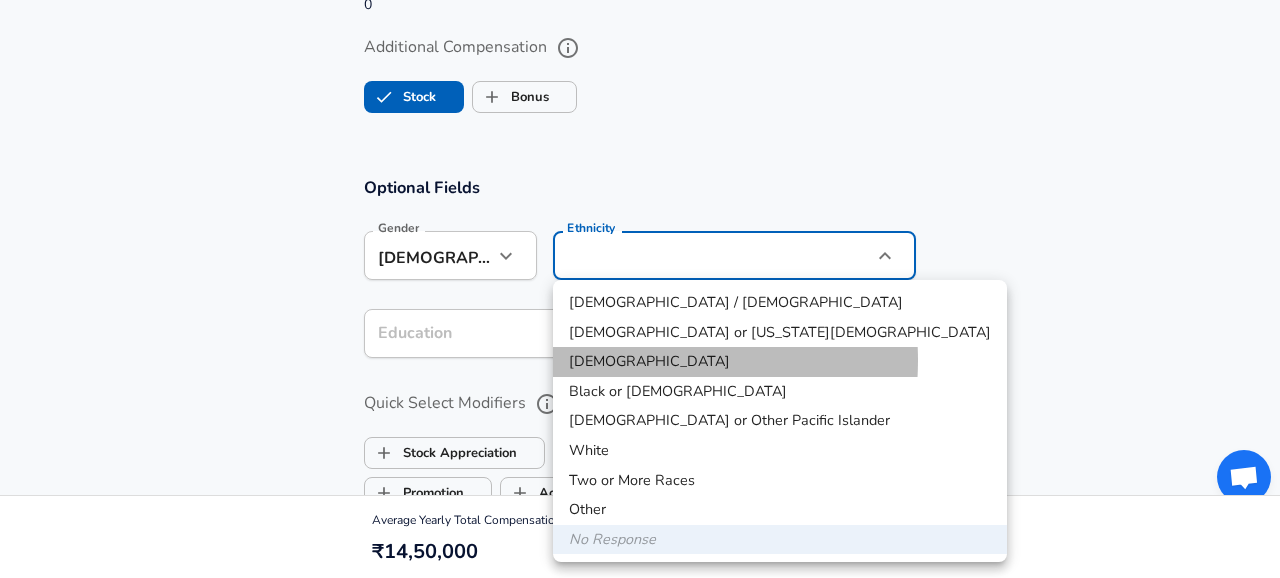 click on "[DEMOGRAPHIC_DATA]" at bounding box center [780, 362] 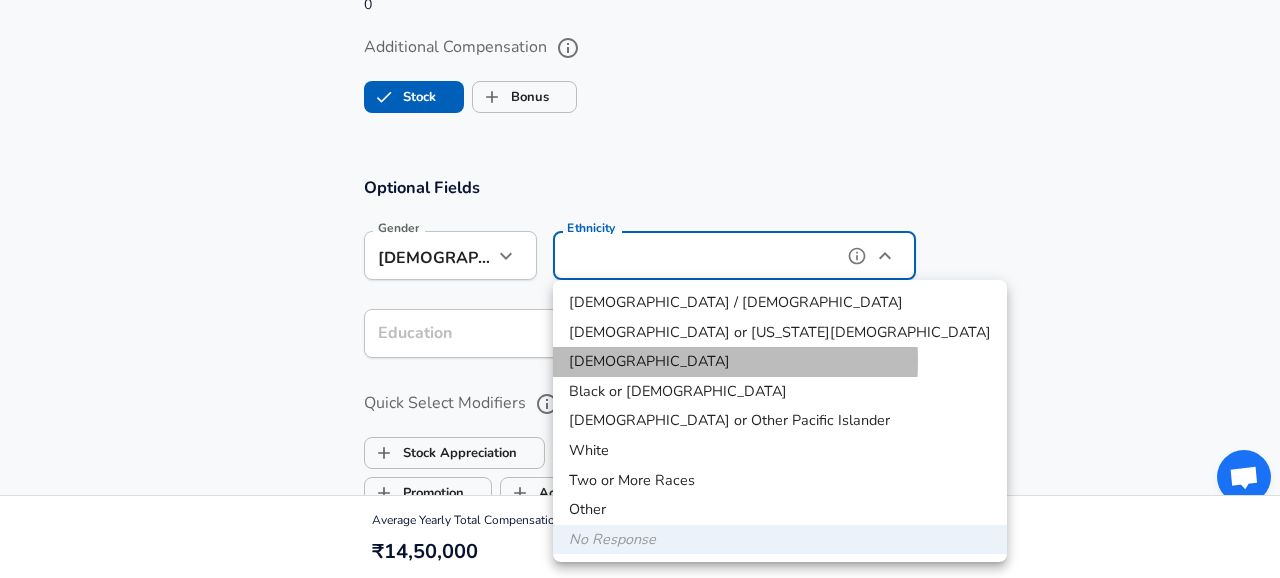 type on "[DEMOGRAPHIC_DATA]" 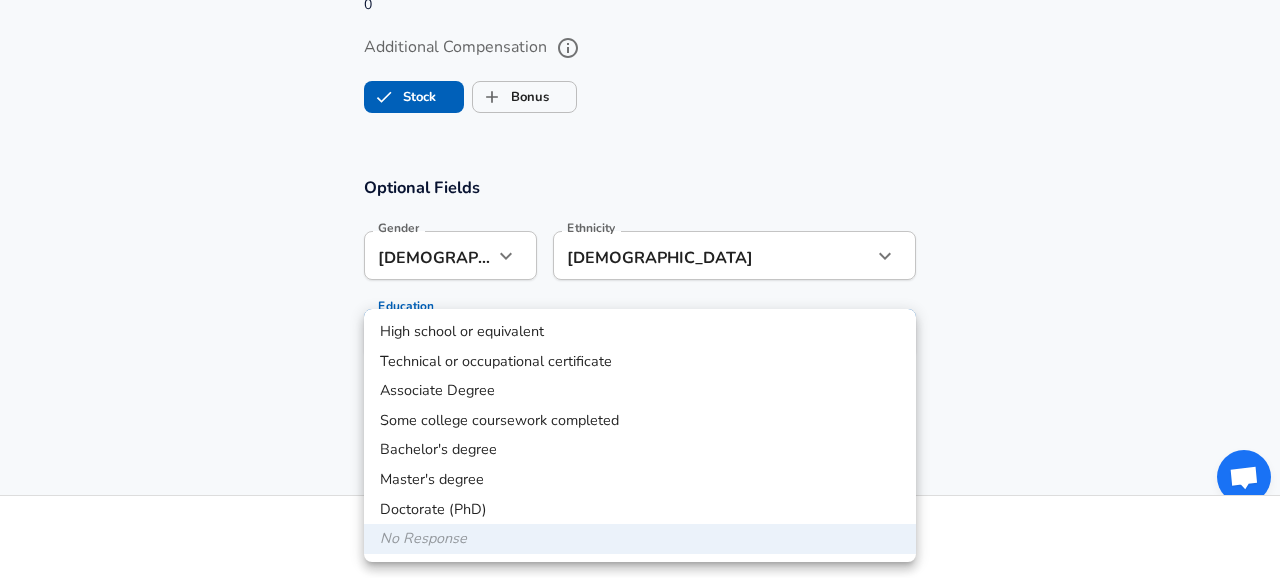click on "Restart Add Your Salary Upload your offer letter   to verify your submission Enhance Privacy and Anonymity No Automatically hides specific fields until there are enough submissions to safely display the full details.   More Details Based on your submission and the data points that we have already collected, we will automatically hide and anonymize specific fields if there aren't enough data points to remain sufficiently anonymous. Company & Title Information   Enter the company you received your offer from Company Paytm Company   Select the title that closest resembles your official title. This should be similar to the title that was present on your offer letter. Title Frontend Software Engineer Title Job Family Software Engineer Job Family Select Specialization Web Development (Front-End) Web Development (Front-End) Select Specialization   Your level on the career ladder. e.g. L3 or Senior Product Manager or Principal Engineer or Distinguished Engineer Level Senior Software Engineer Level New Offer Employee" at bounding box center (640, -1485) 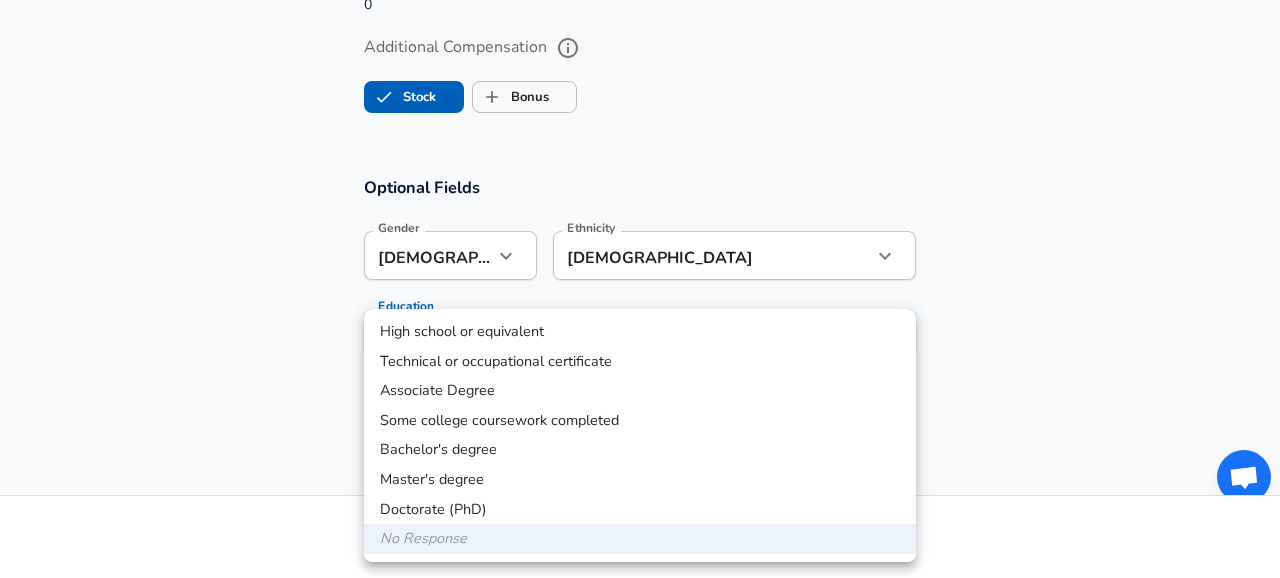 type on "Bachelors degree" 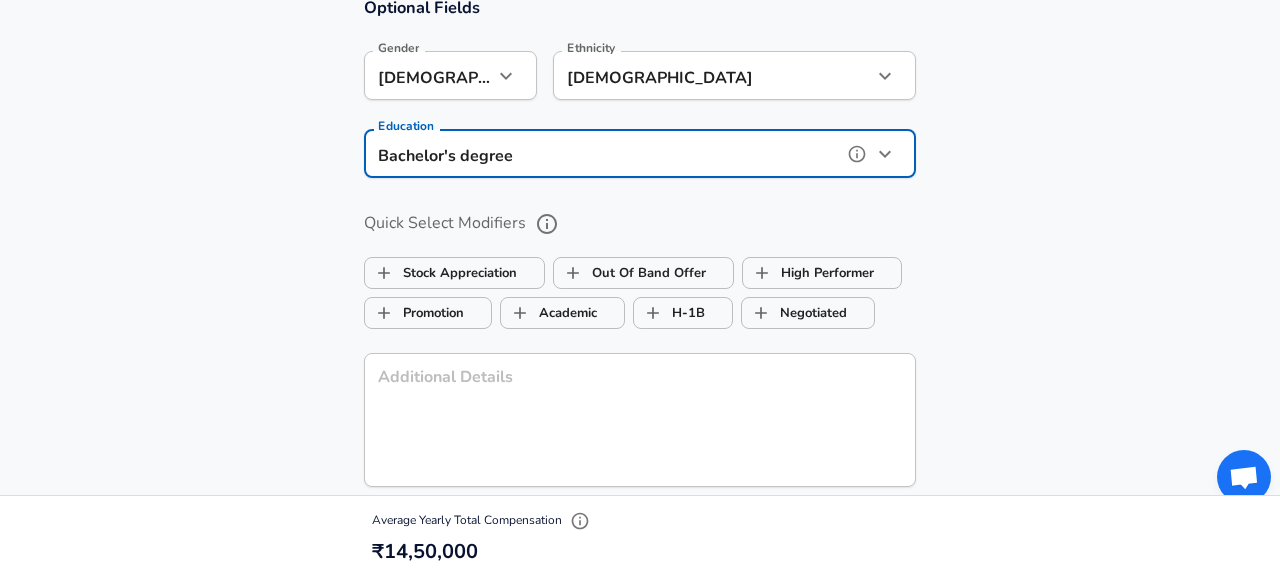 scroll, scrollTop: 1958, scrollLeft: 0, axis: vertical 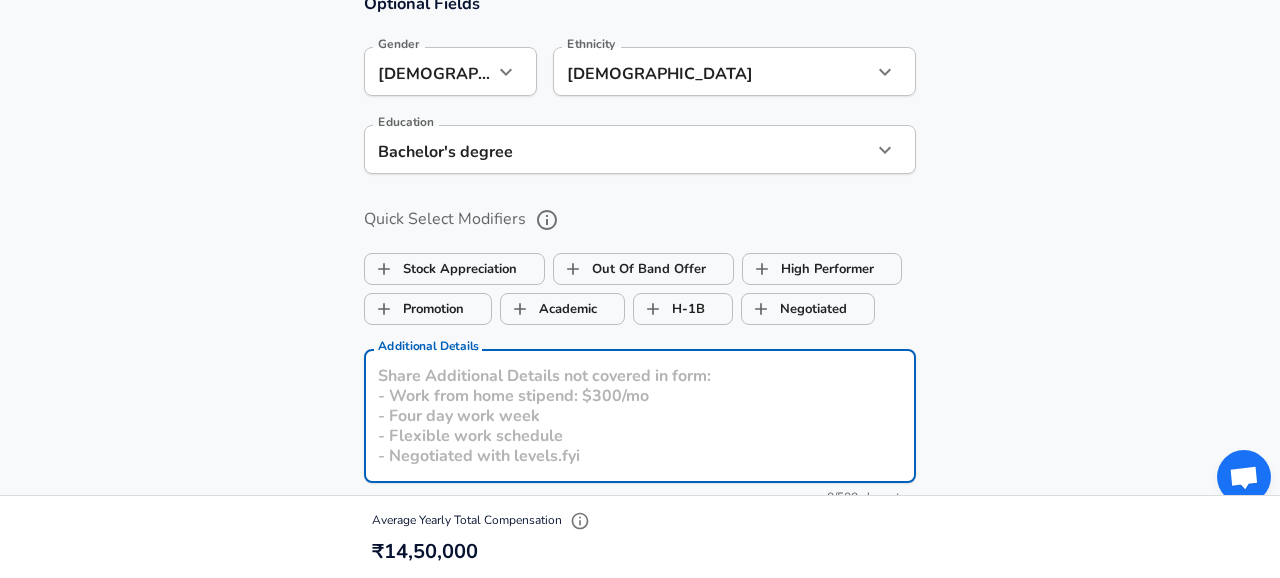 click on "Additional Details" at bounding box center [640, 416] 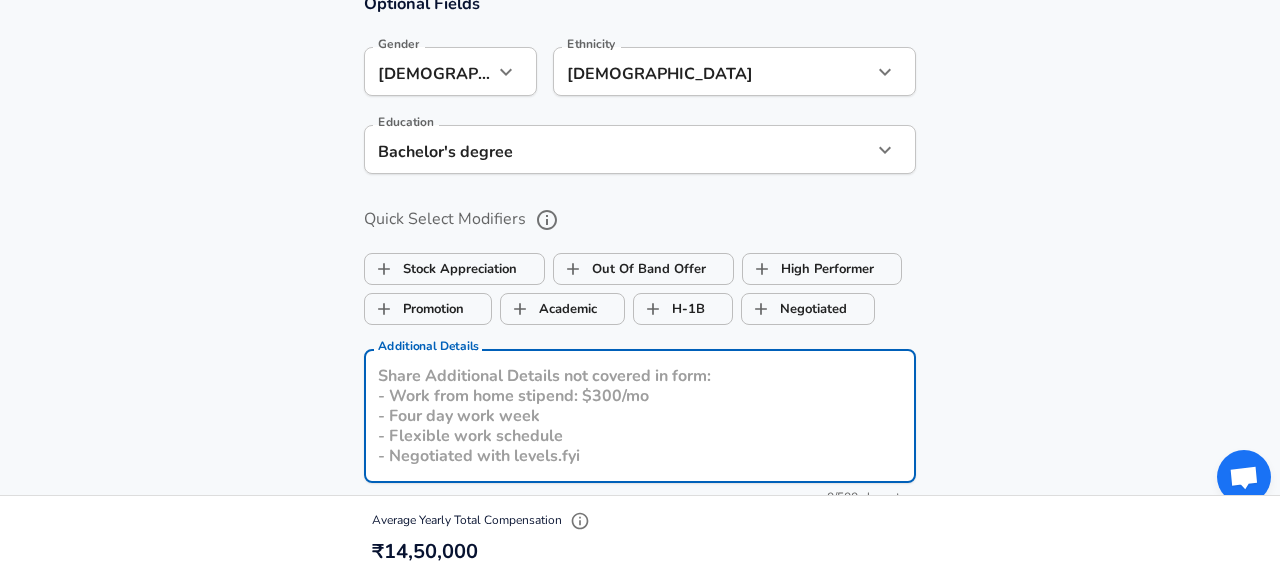 click on "Optional Fields Gender [DEMOGRAPHIC_DATA] [DEMOGRAPHIC_DATA] Gender Ethnicity [DEMOGRAPHIC_DATA] Ethnicity Education Bachelor's degree Bachelors degree Education Quick Select Modifiers   Stock Appreciation Out Of Band Offer High Performer Promotion Academic H-1B Negotiated Additional Details x Additional Details 0 /500 characters Email Address Email Address   Providing an email allows for editing or removal of your submission. We may also reach out if we have any questions. Your email will not be published." at bounding box center (640, 317) 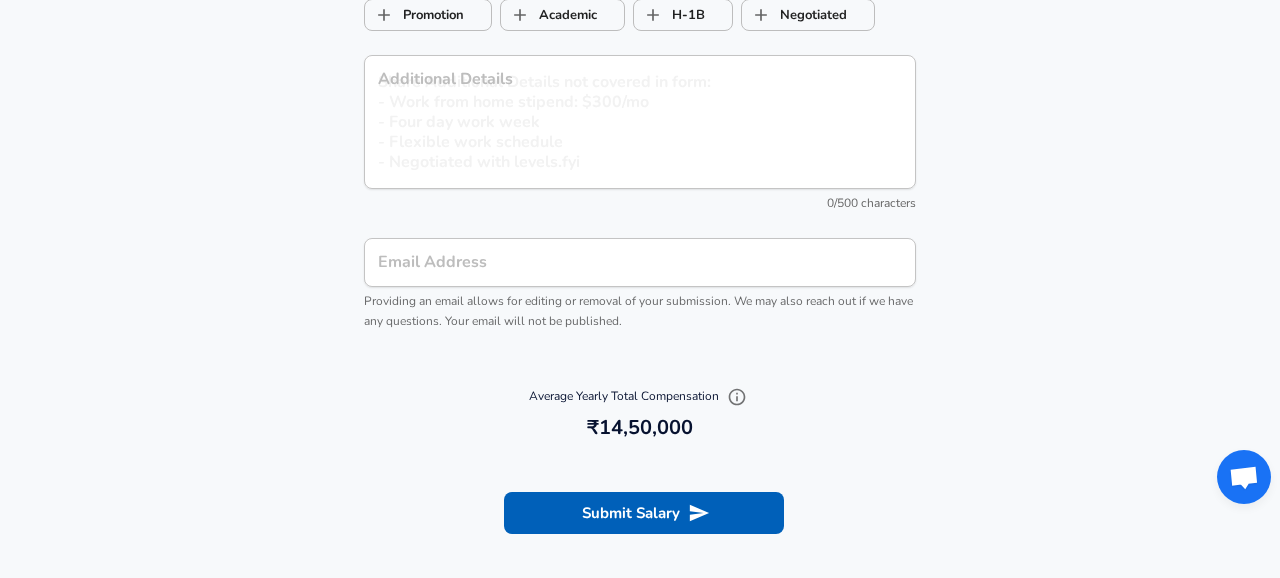scroll, scrollTop: 2253, scrollLeft: 0, axis: vertical 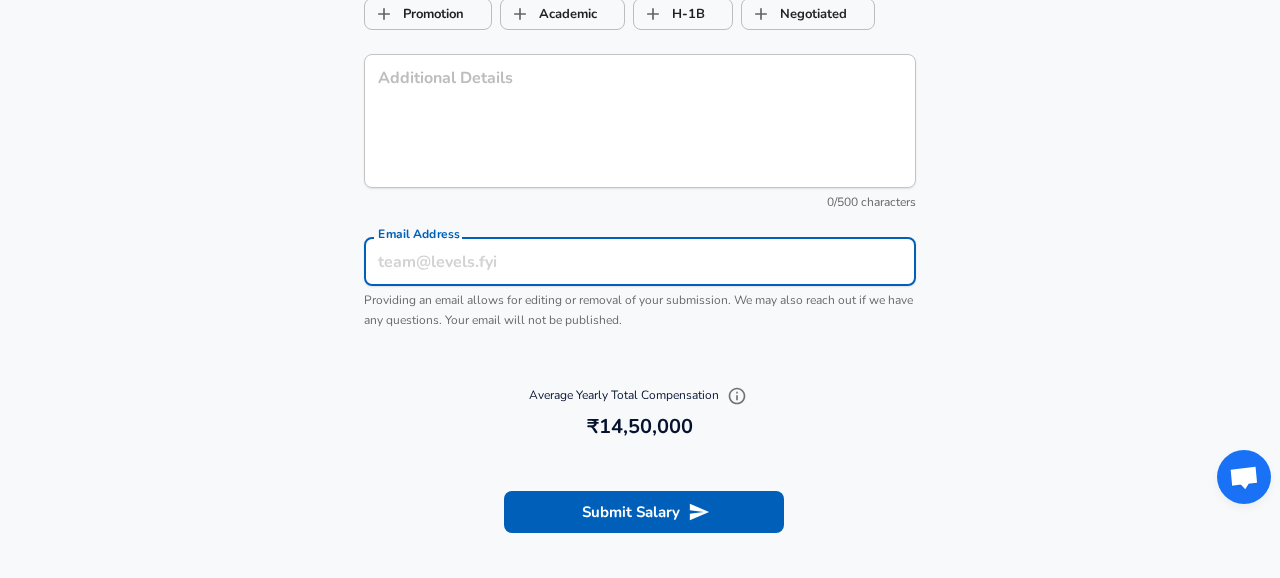 click on "Email Address" at bounding box center [640, 261] 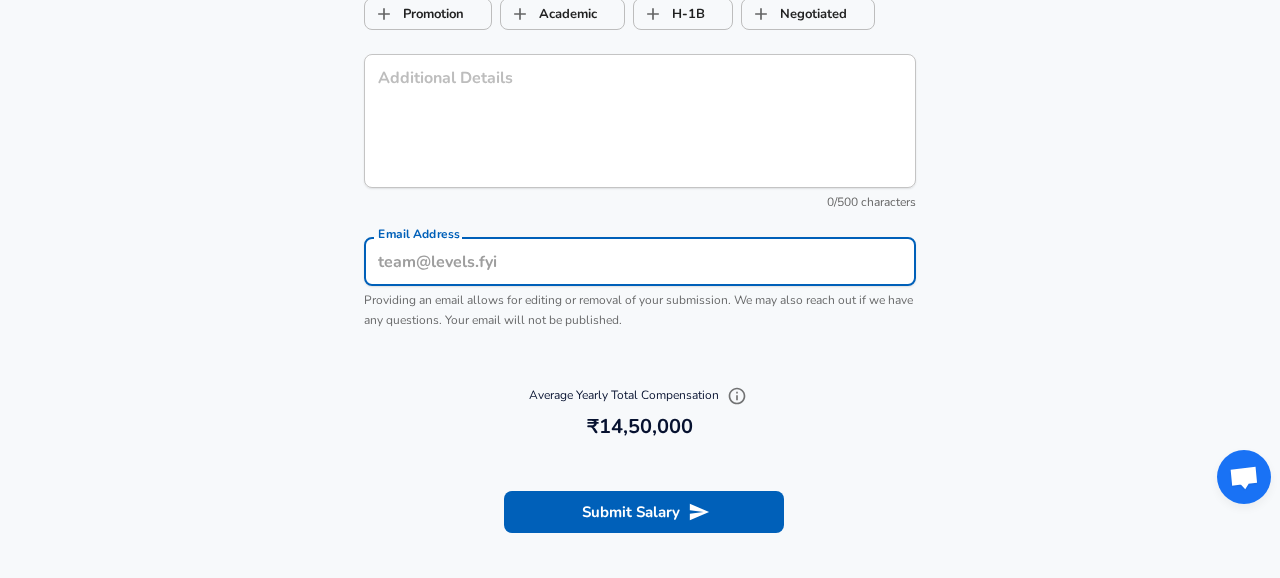 click on "Average Yearly Total Compensation   1,450,000 ₹14,50,000" at bounding box center [640, 412] 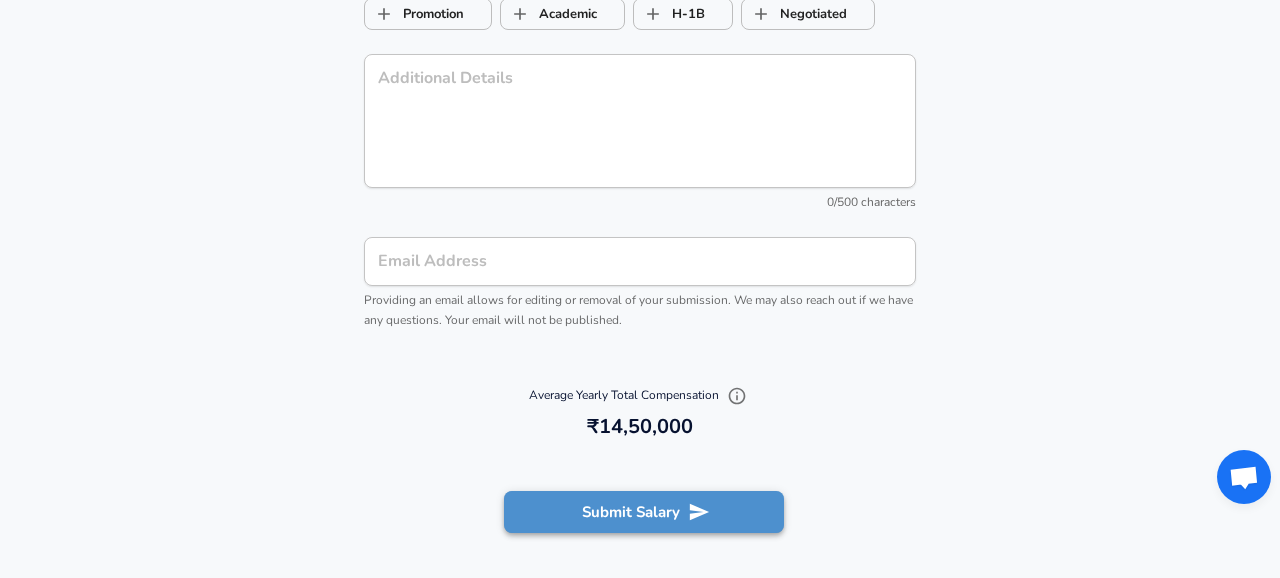 click on "Submit Salary" at bounding box center (644, 512) 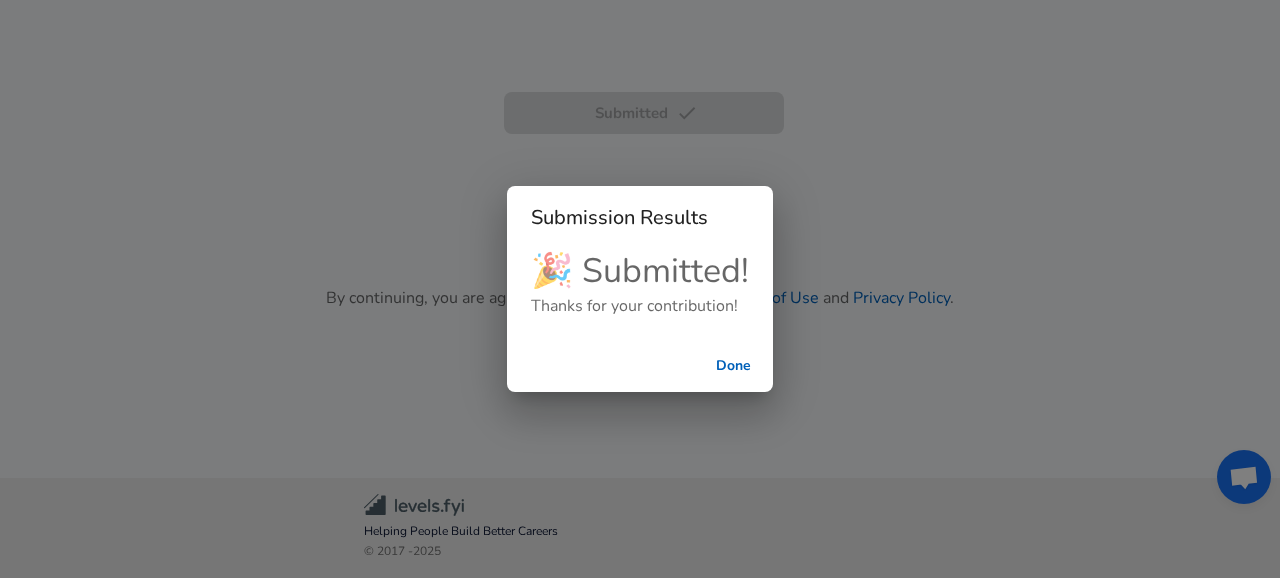 scroll, scrollTop: 547, scrollLeft: 0, axis: vertical 